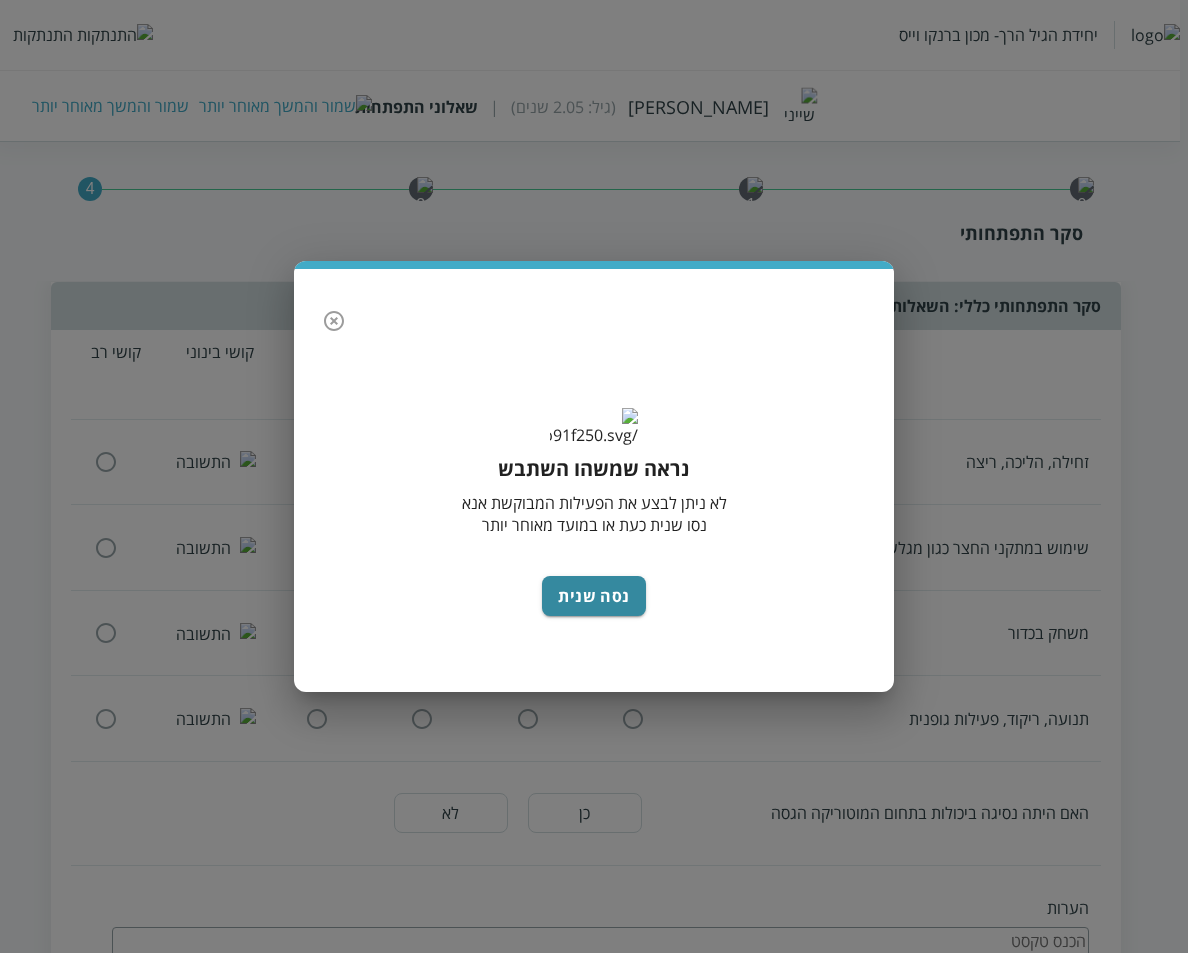 scroll, scrollTop: 2046, scrollLeft: 0, axis: vertical 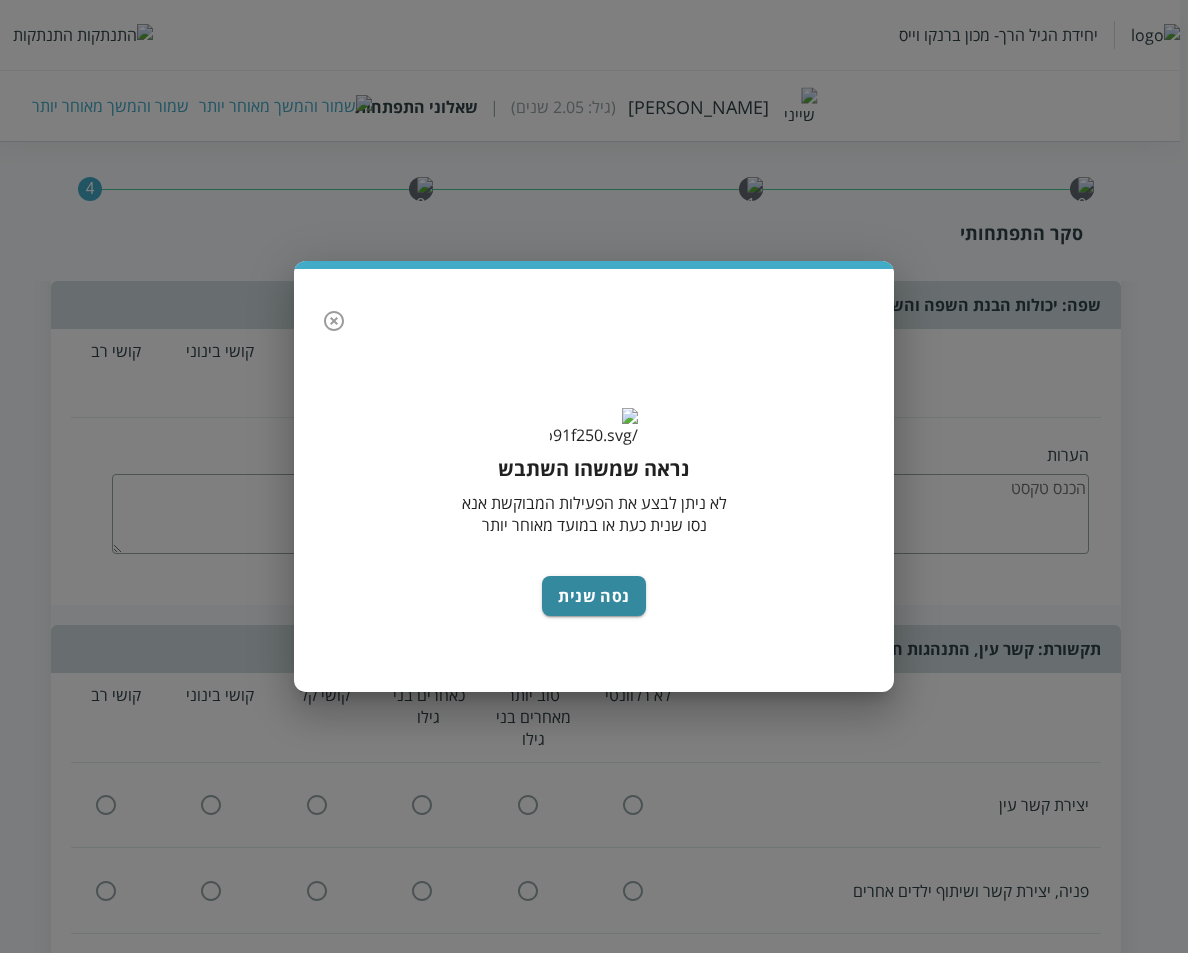 click 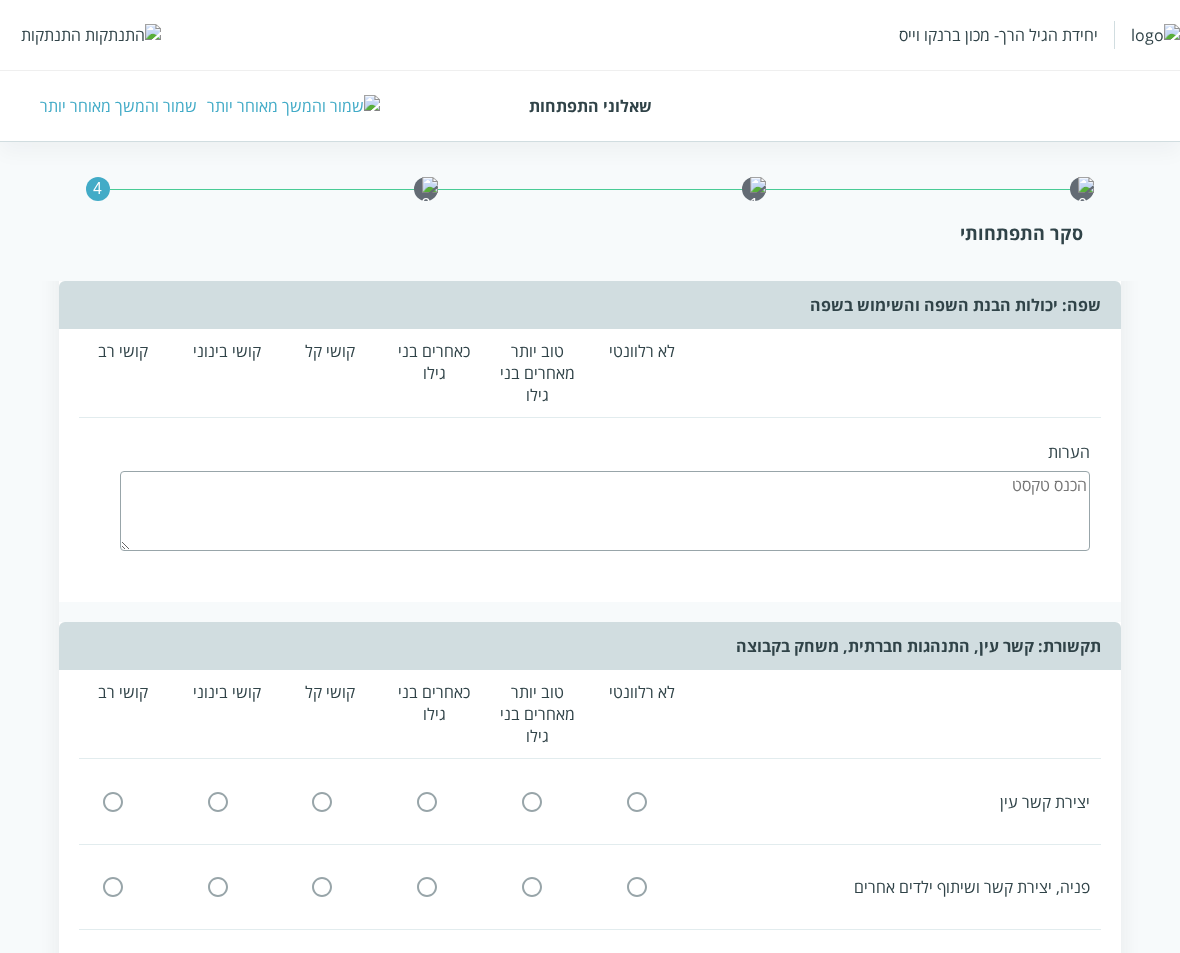 click on "התנתקות" at bounding box center (51, 35) 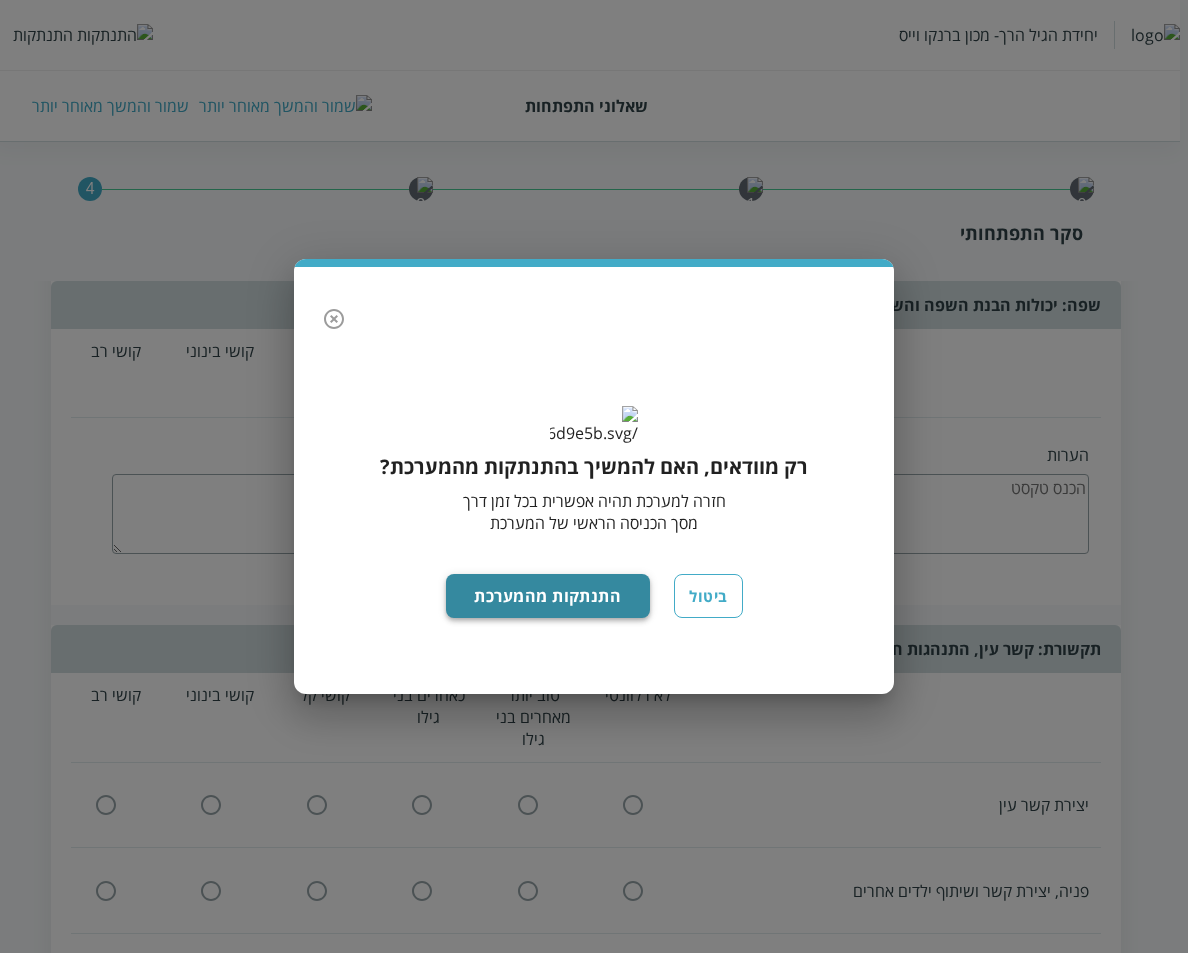 click on "התנתקות מהמערכת" at bounding box center (548, 596) 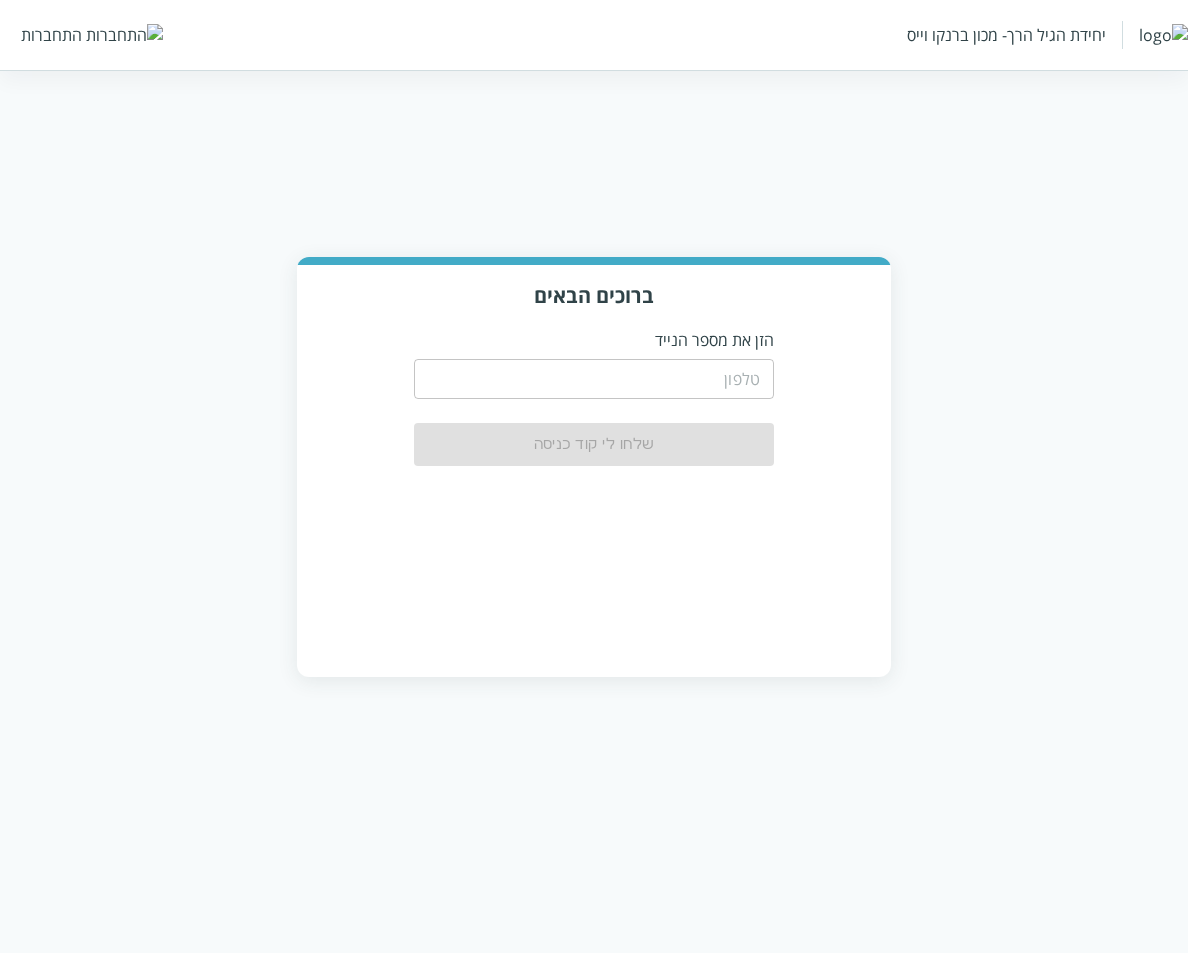 scroll, scrollTop: 0, scrollLeft: 0, axis: both 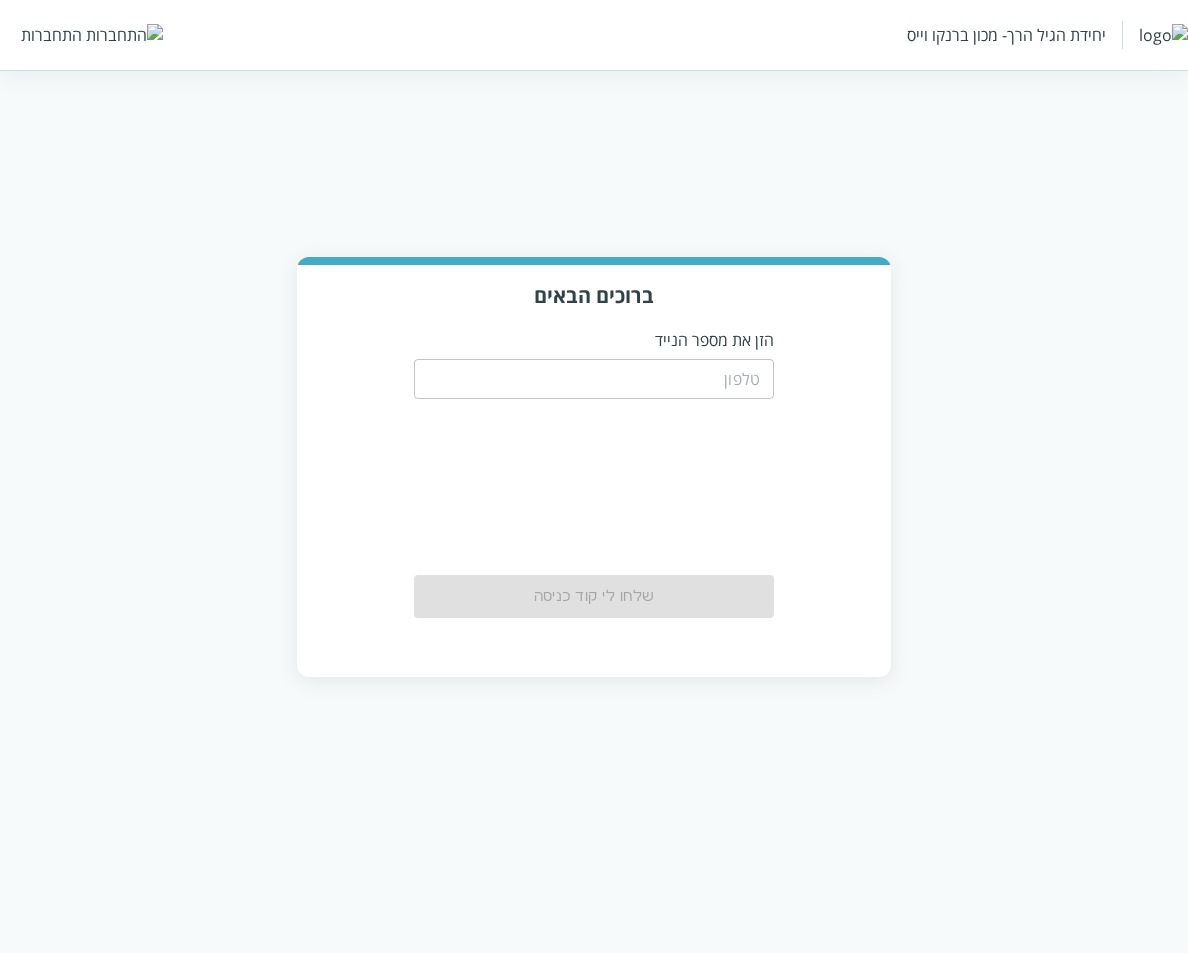 click at bounding box center (594, 379) 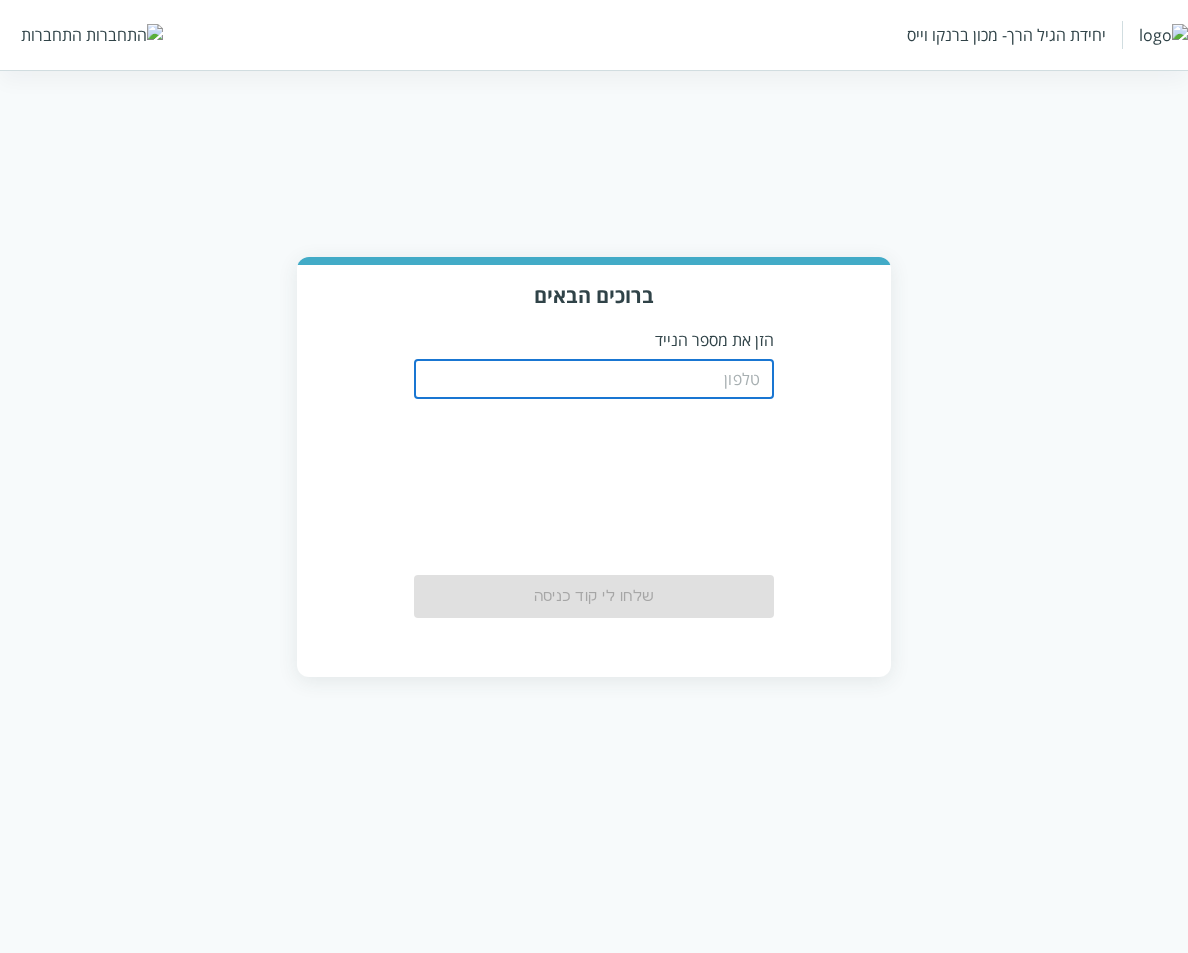 type on "0533115537" 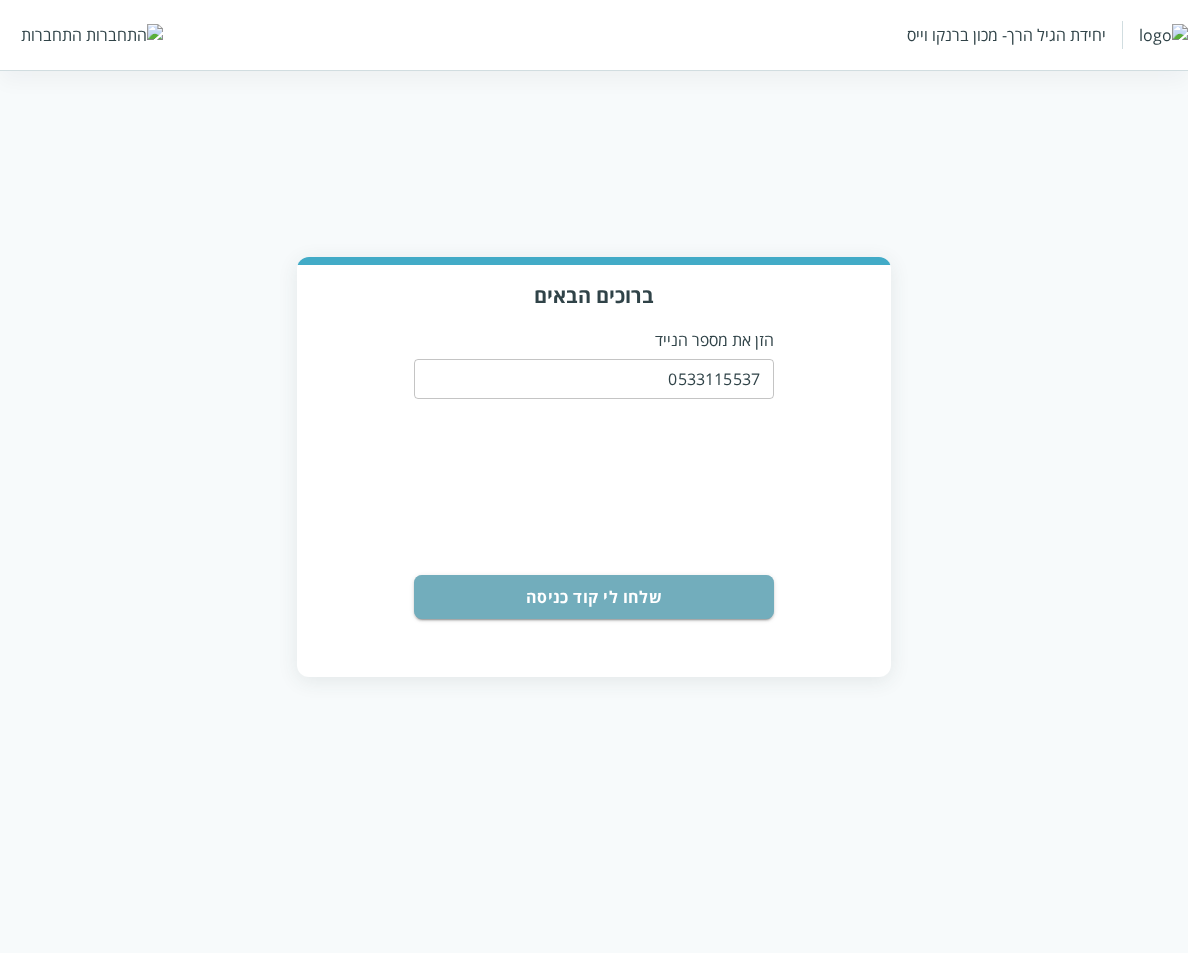 click on "שלחו לי קוד כניסה" at bounding box center [594, 597] 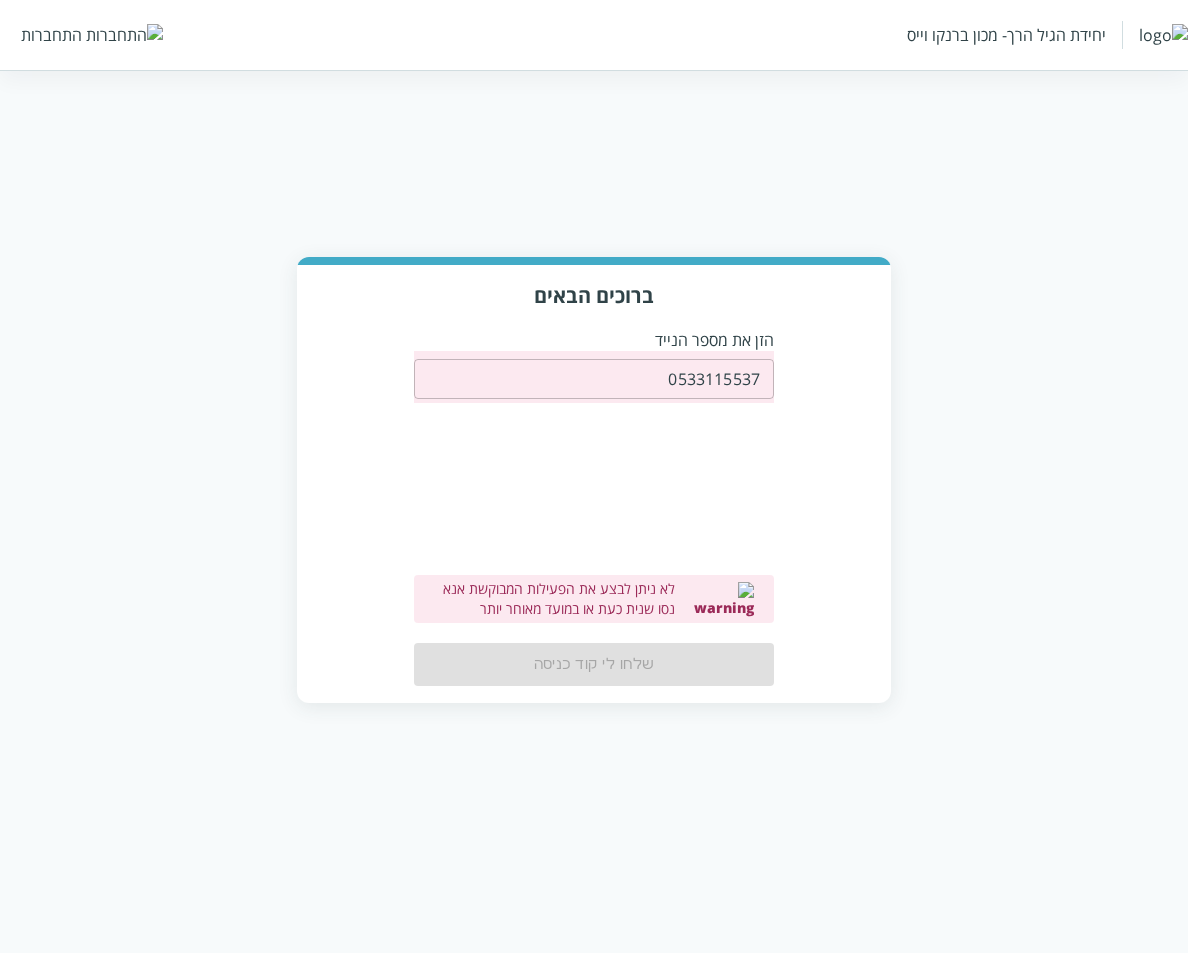click on "ברוכים הבאים הזן את מספר הנייד   0533115537 ​ לא ניתן לבצע את הפעילות המבוקשת אנא נסו שנית כעת או במועד מאוחר יותר  שלחו לי קוד כניסה" at bounding box center [594, 480] 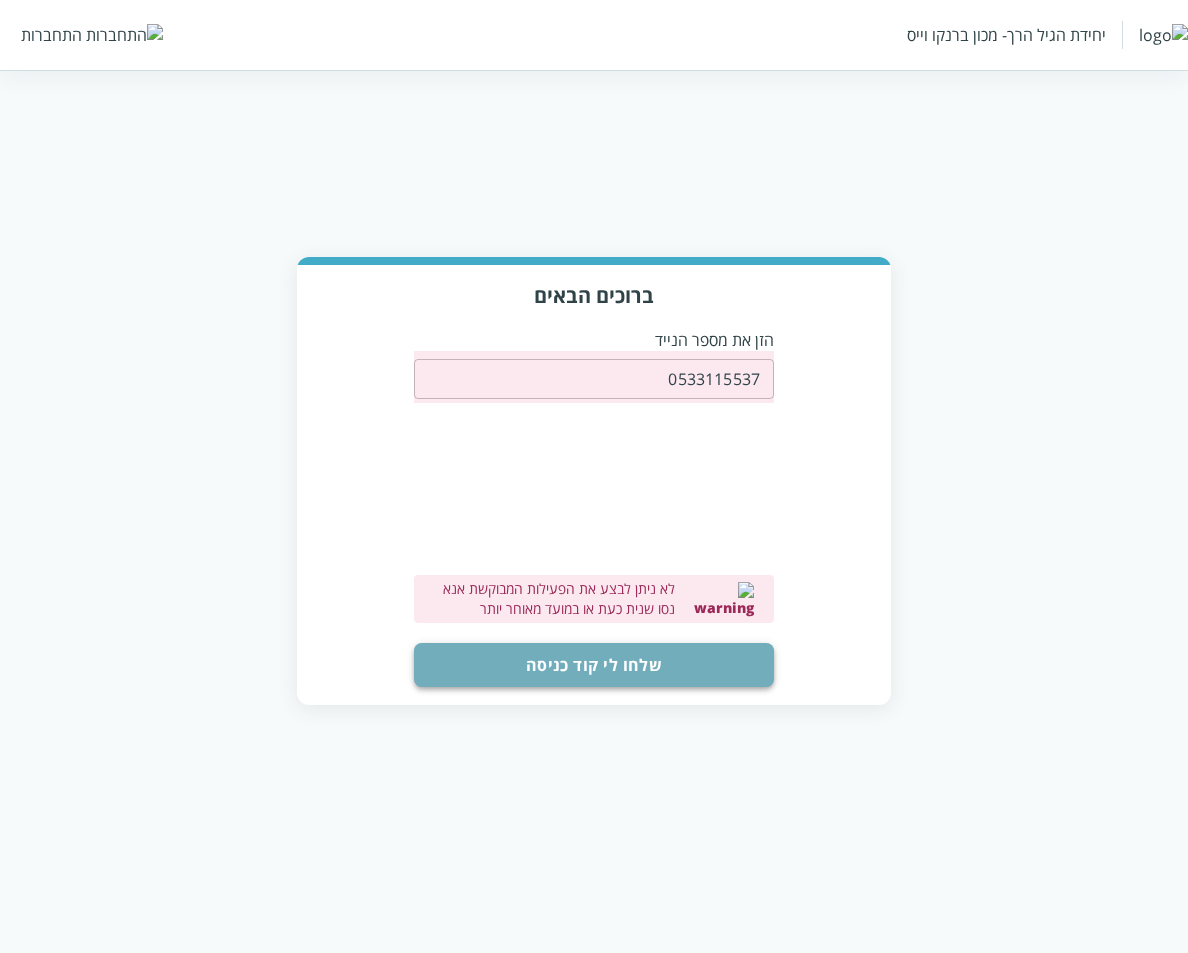click on "שלחו לי קוד כניסה" at bounding box center (594, 665) 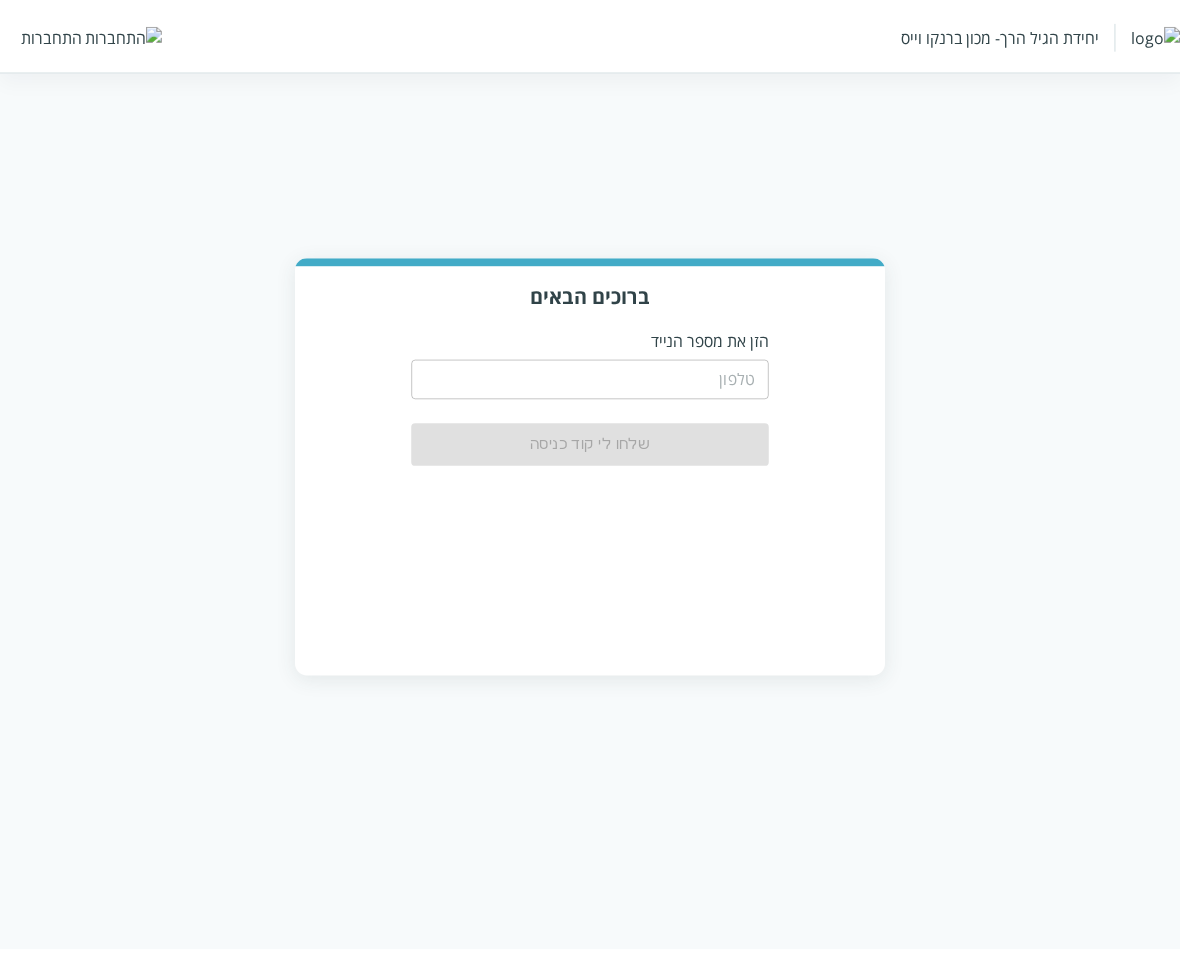 scroll, scrollTop: 0, scrollLeft: 0, axis: both 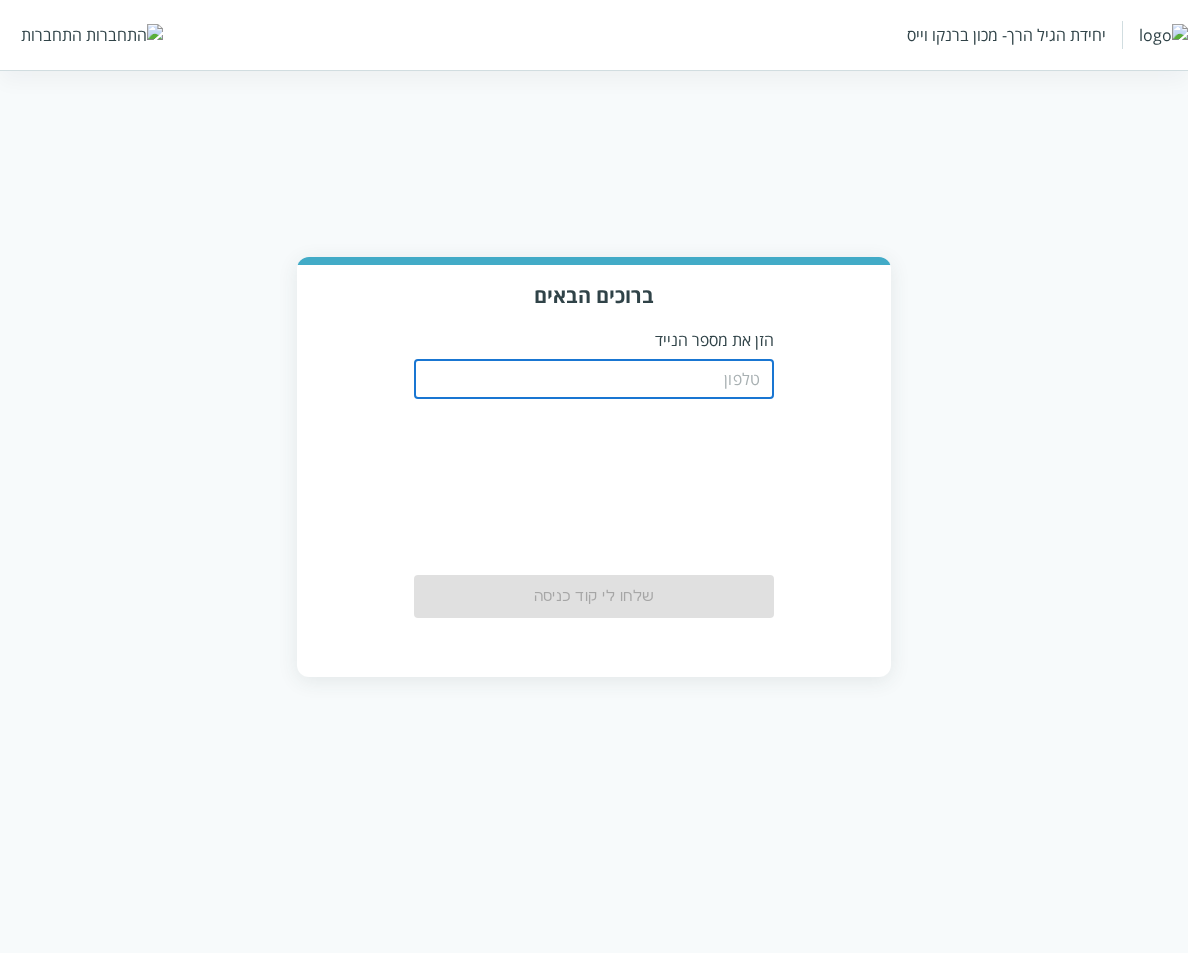 click at bounding box center [594, 379] 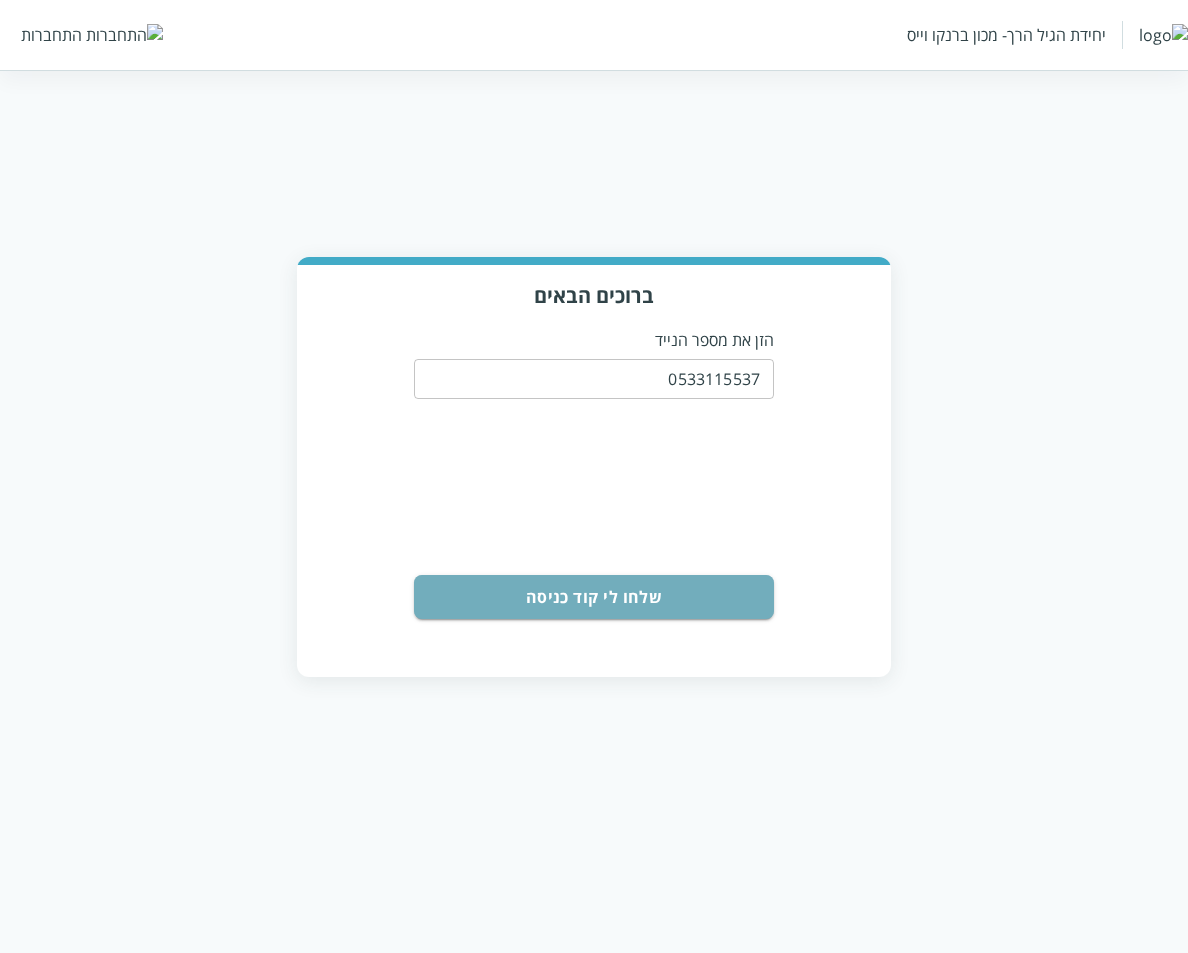 click on "שלחו לי קוד כניסה" at bounding box center [594, 597] 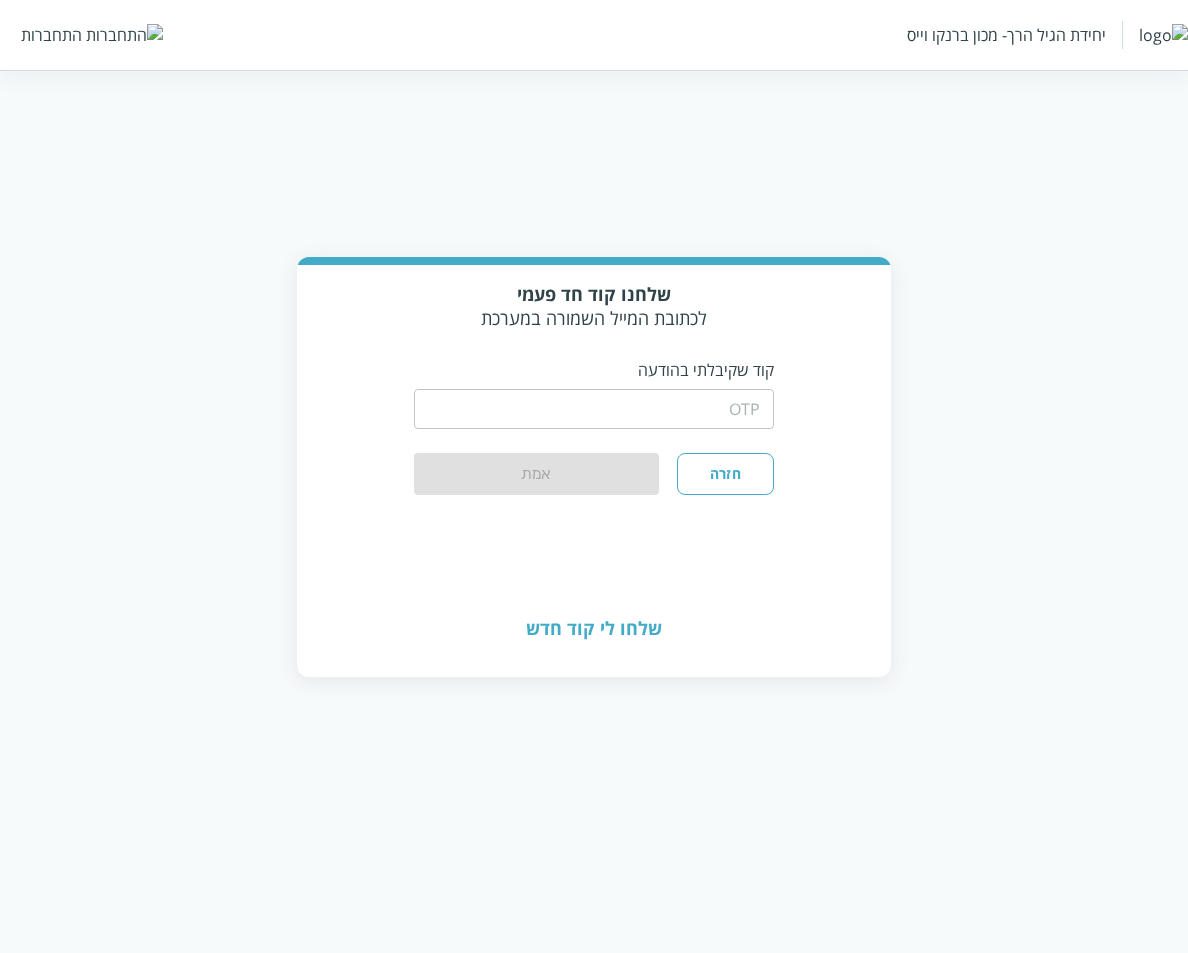 click at bounding box center (594, 409) 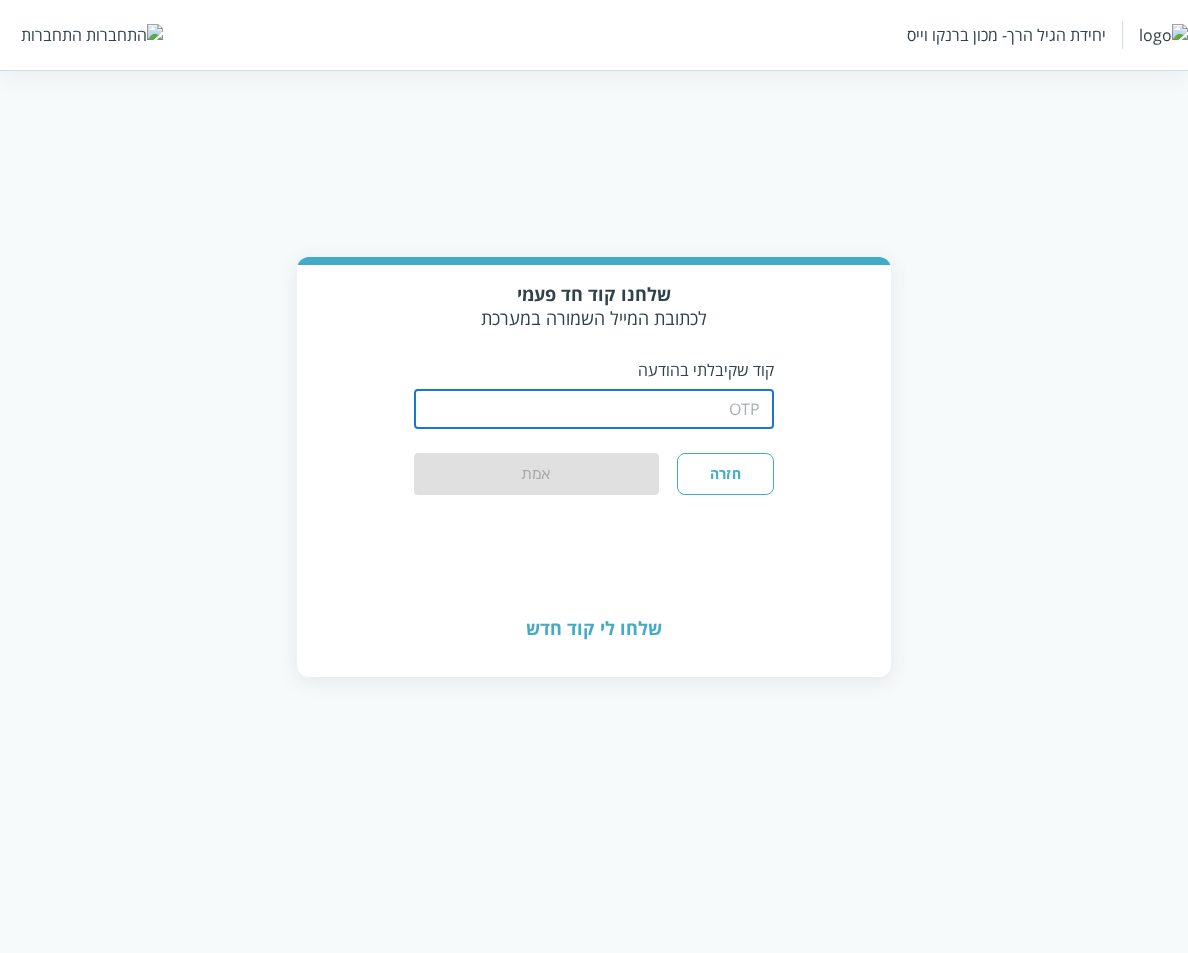 type on "1234" 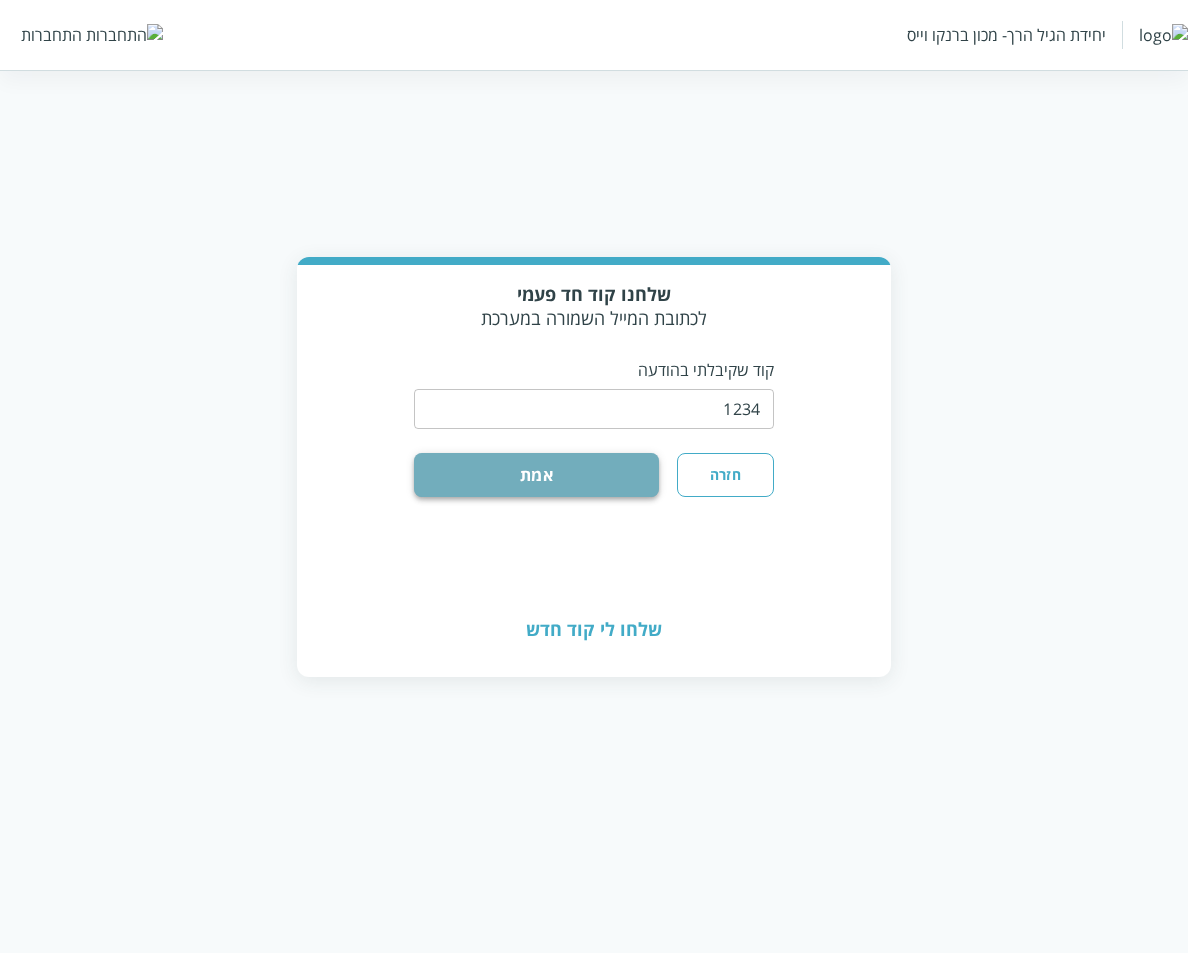 click on "אמת" at bounding box center [536, 475] 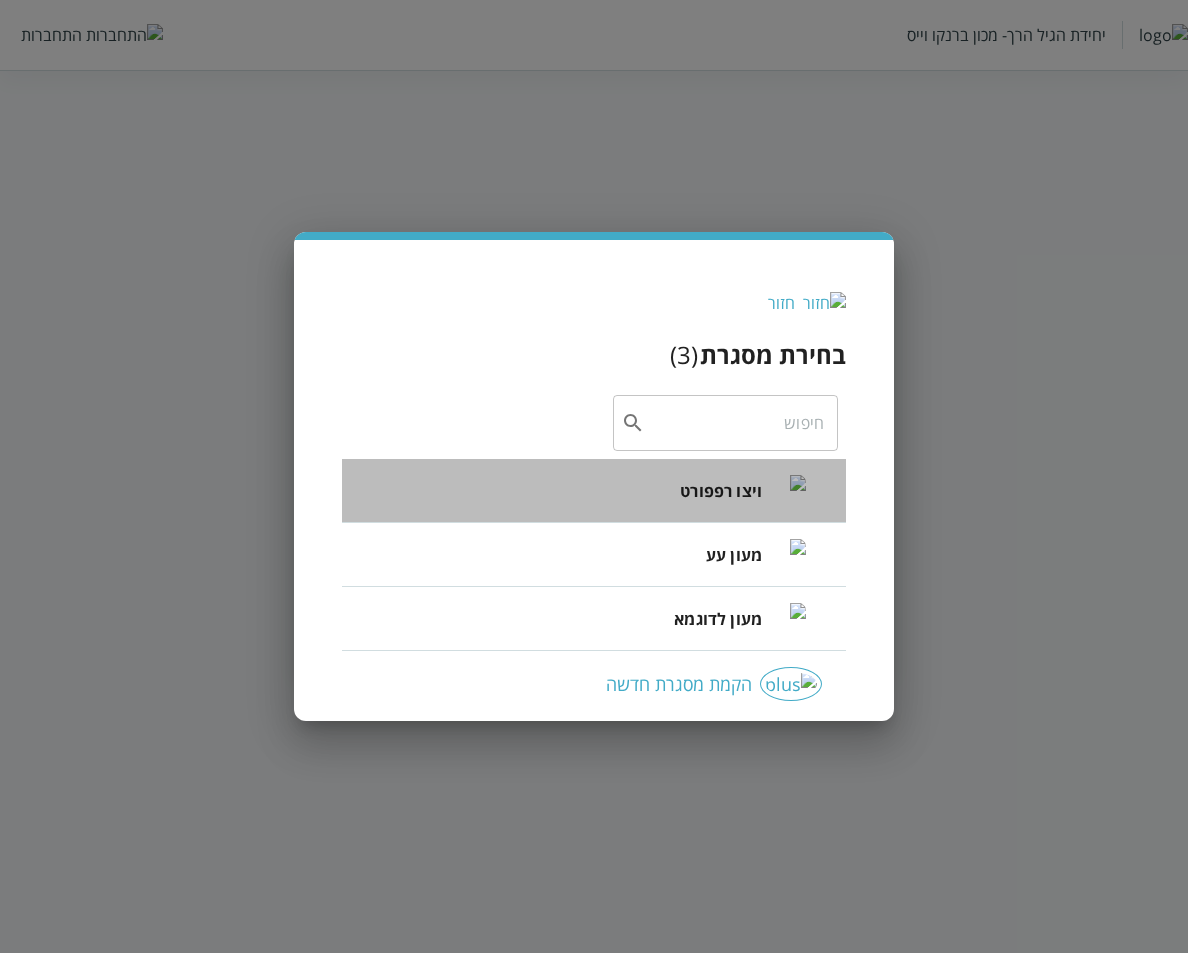 click on "ויצו רפפורט" at bounding box center [594, 491] 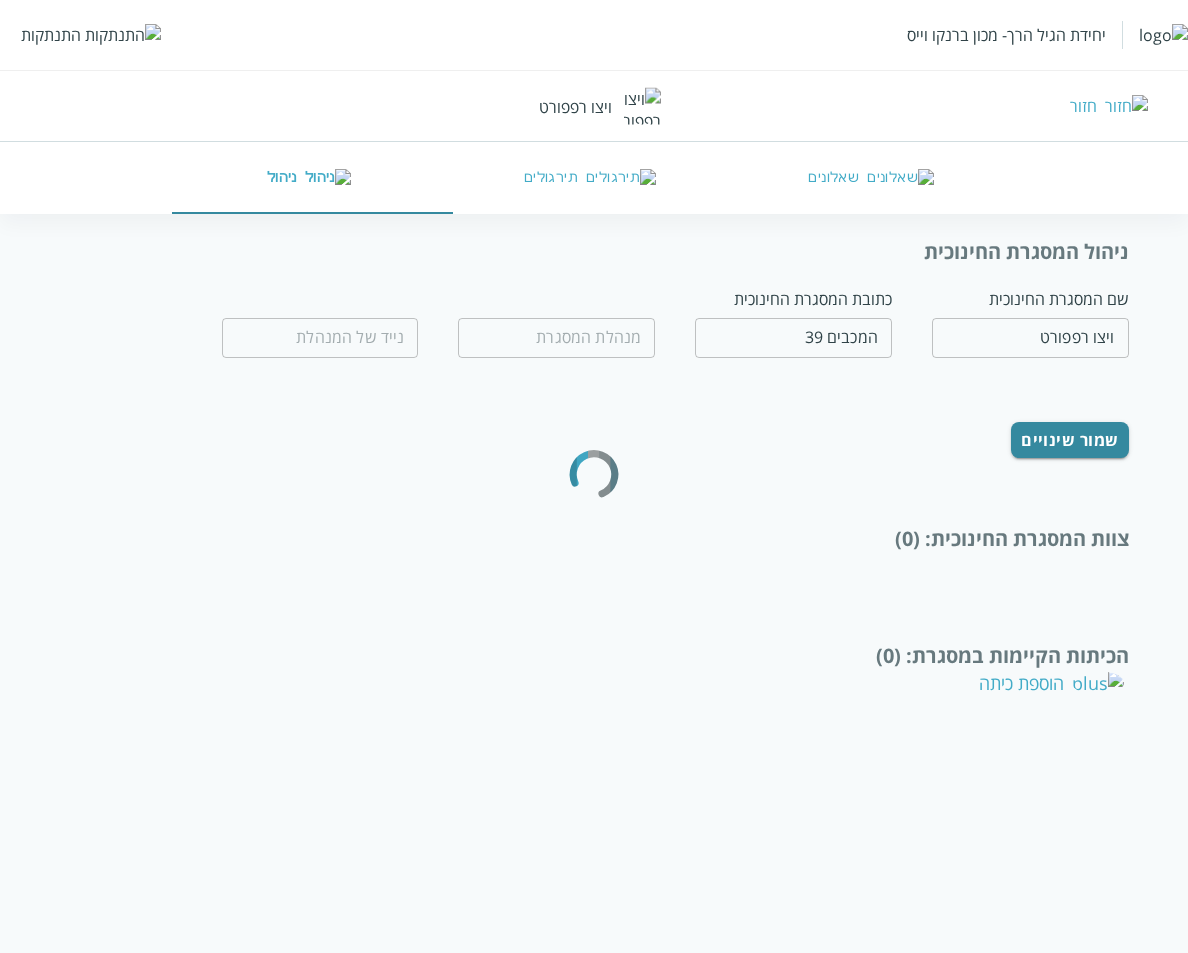 type on "[PERSON_NAME]" 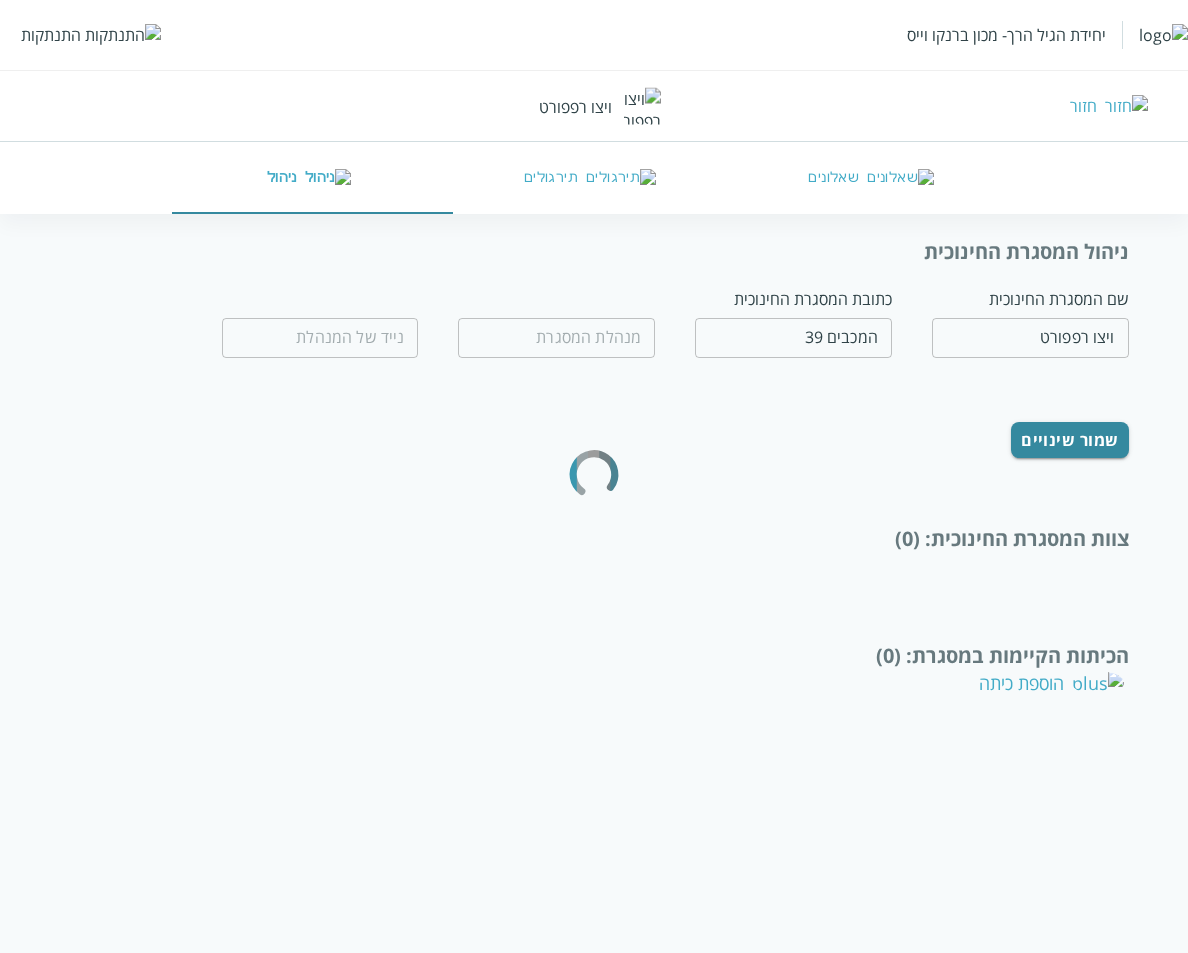 type on "0532654189" 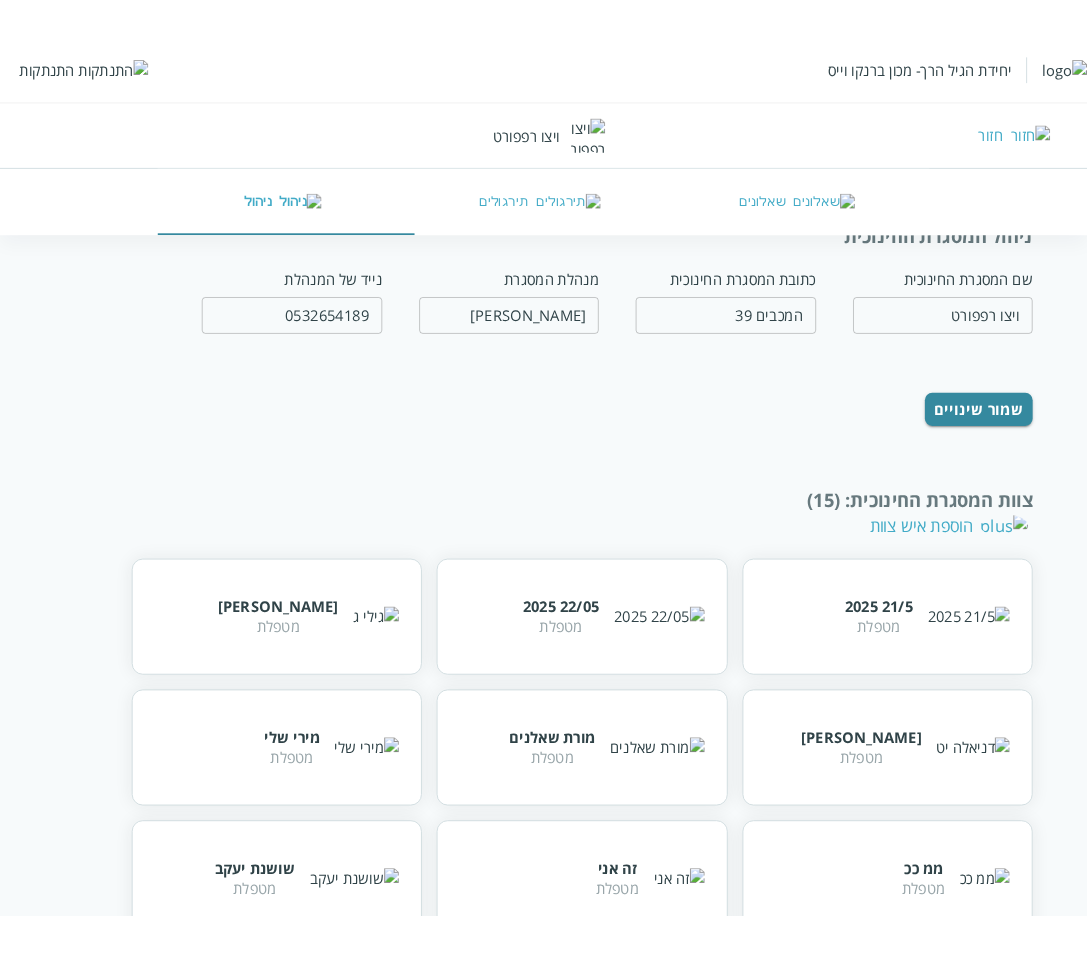 scroll, scrollTop: 0, scrollLeft: 0, axis: both 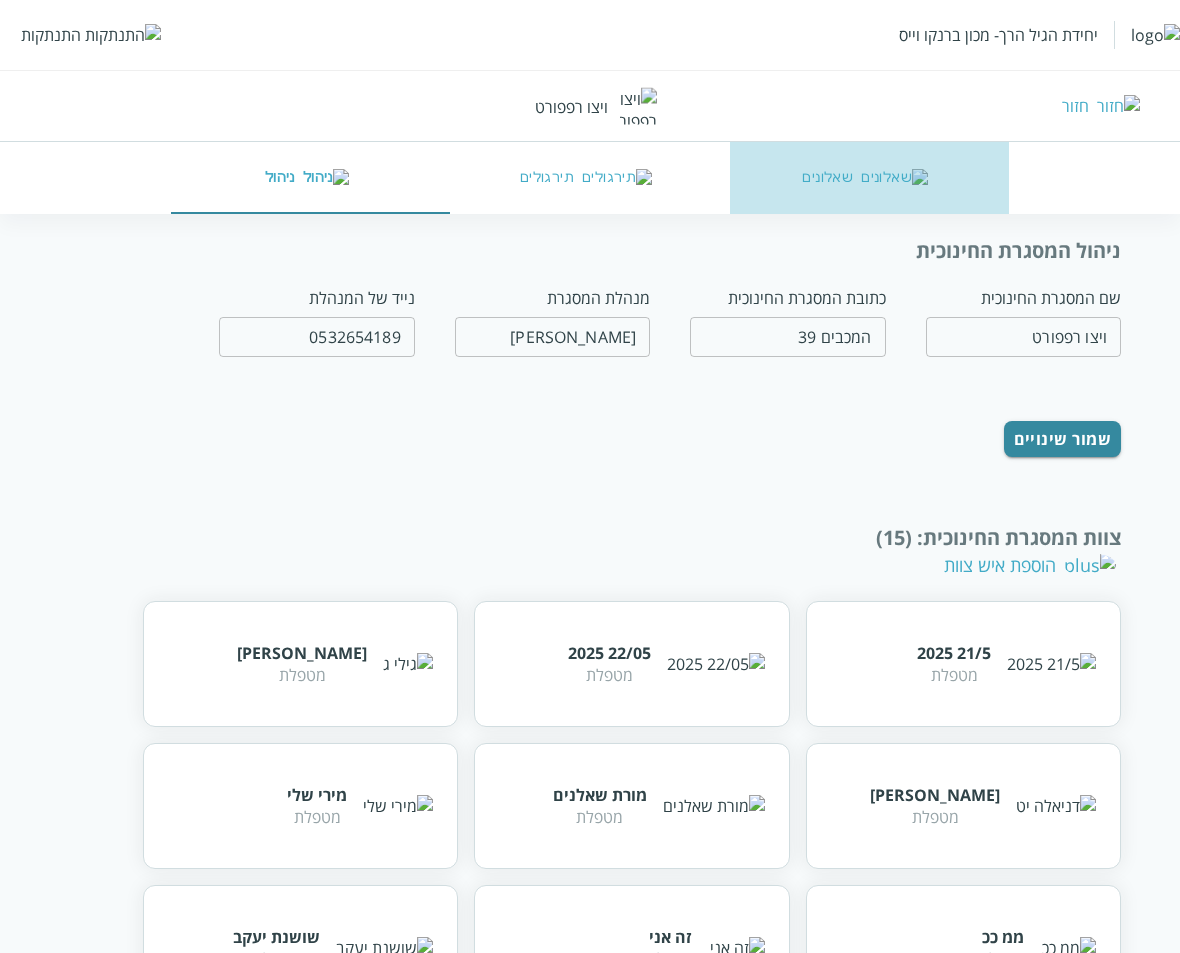 click on "שאלונים" at bounding box center [869, 178] 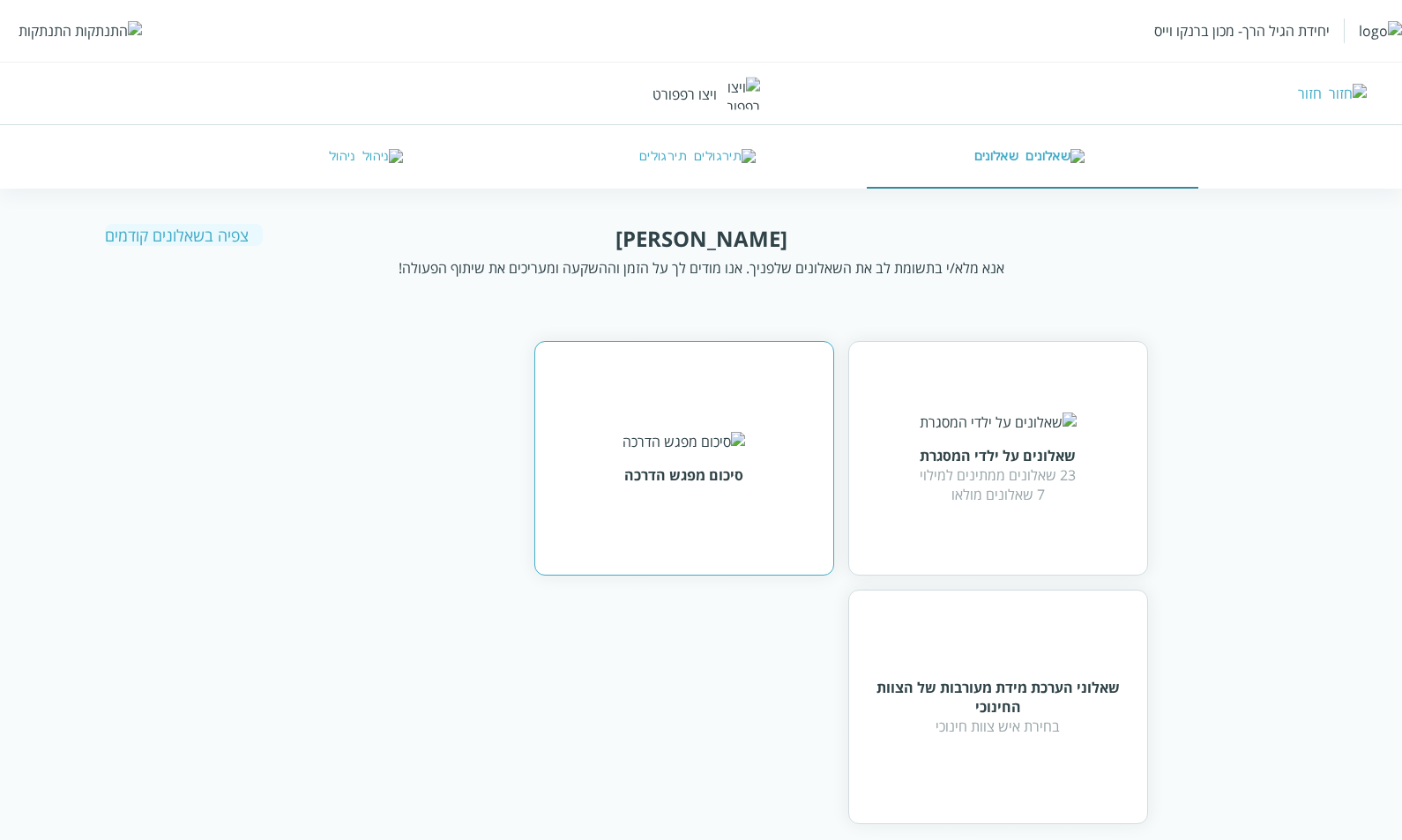 click at bounding box center [683, 442] 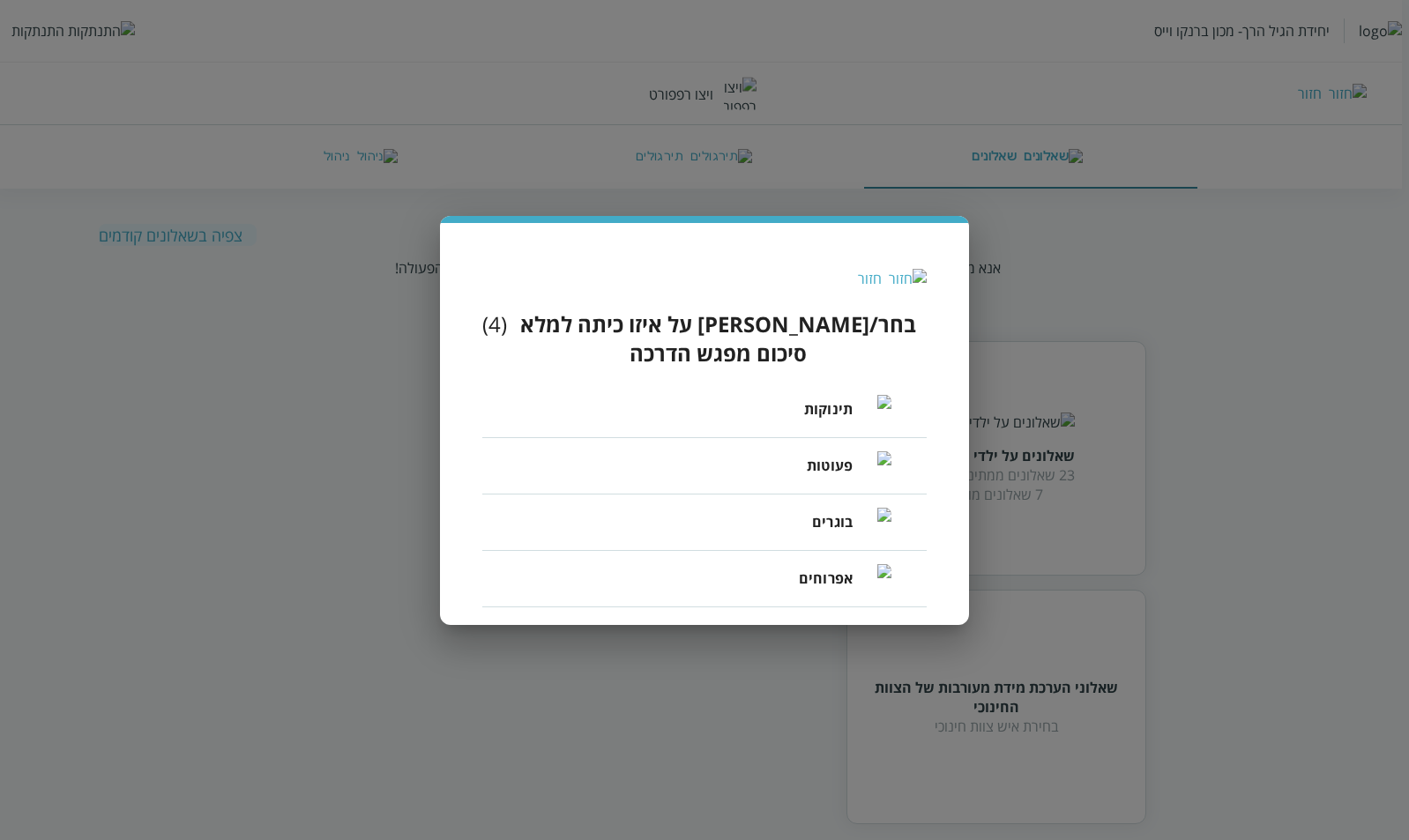 click on "תינוקות" at bounding box center [828, 409] 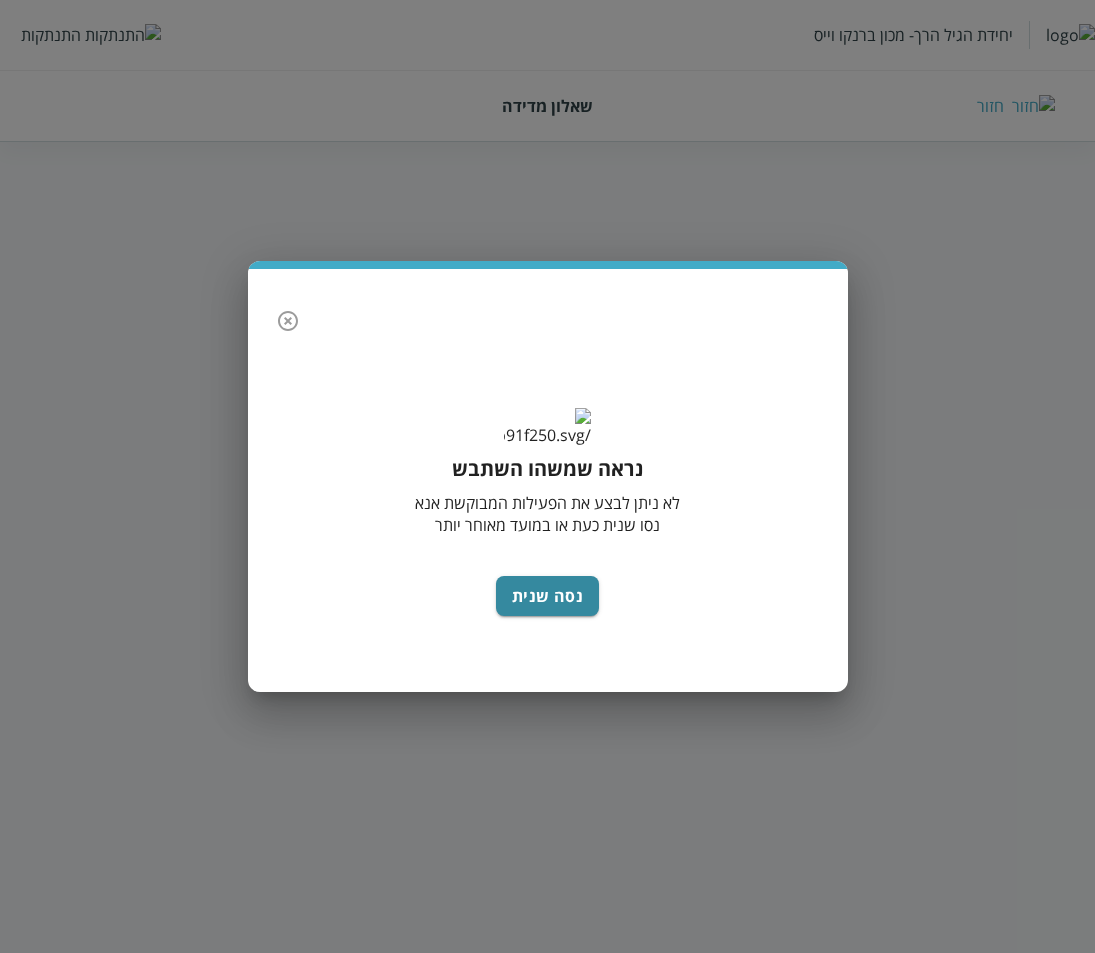 click 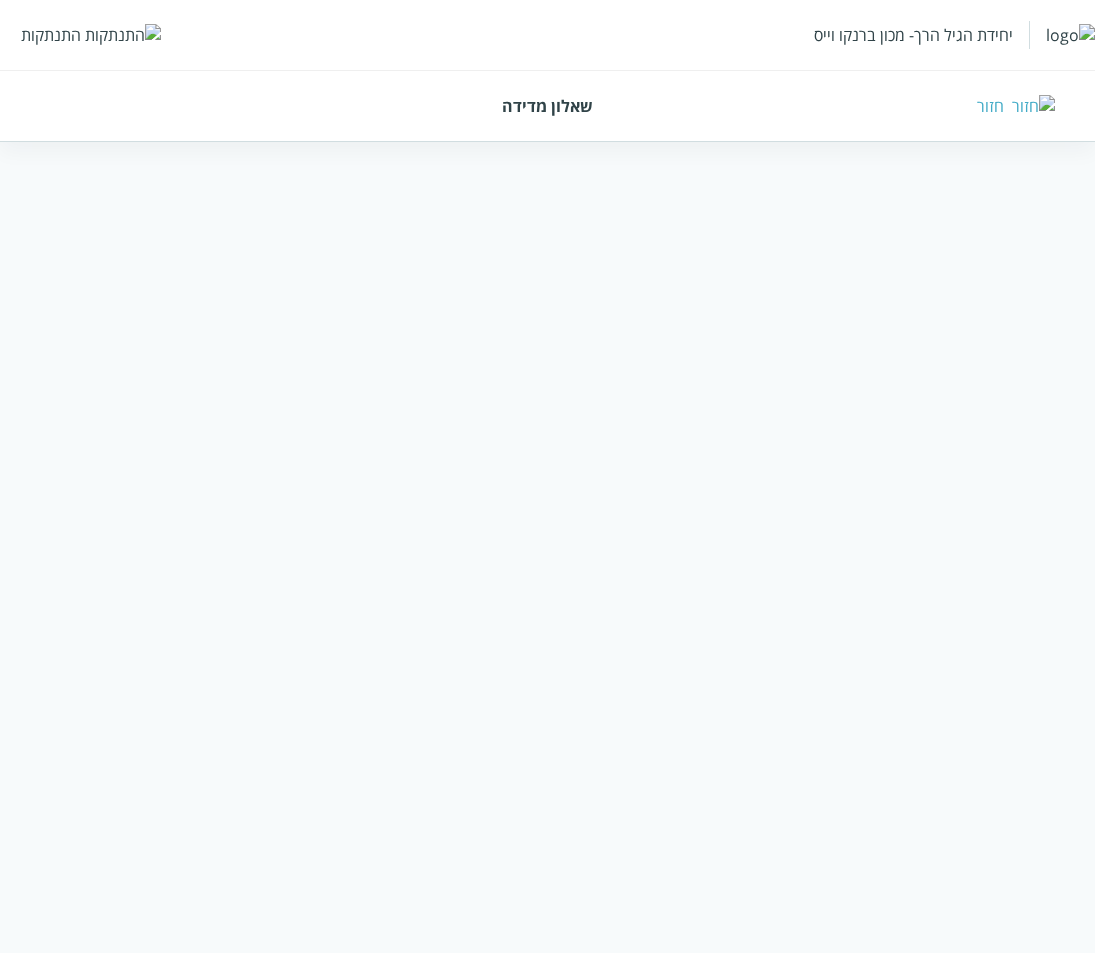click on "חזור" at bounding box center [990, 106] 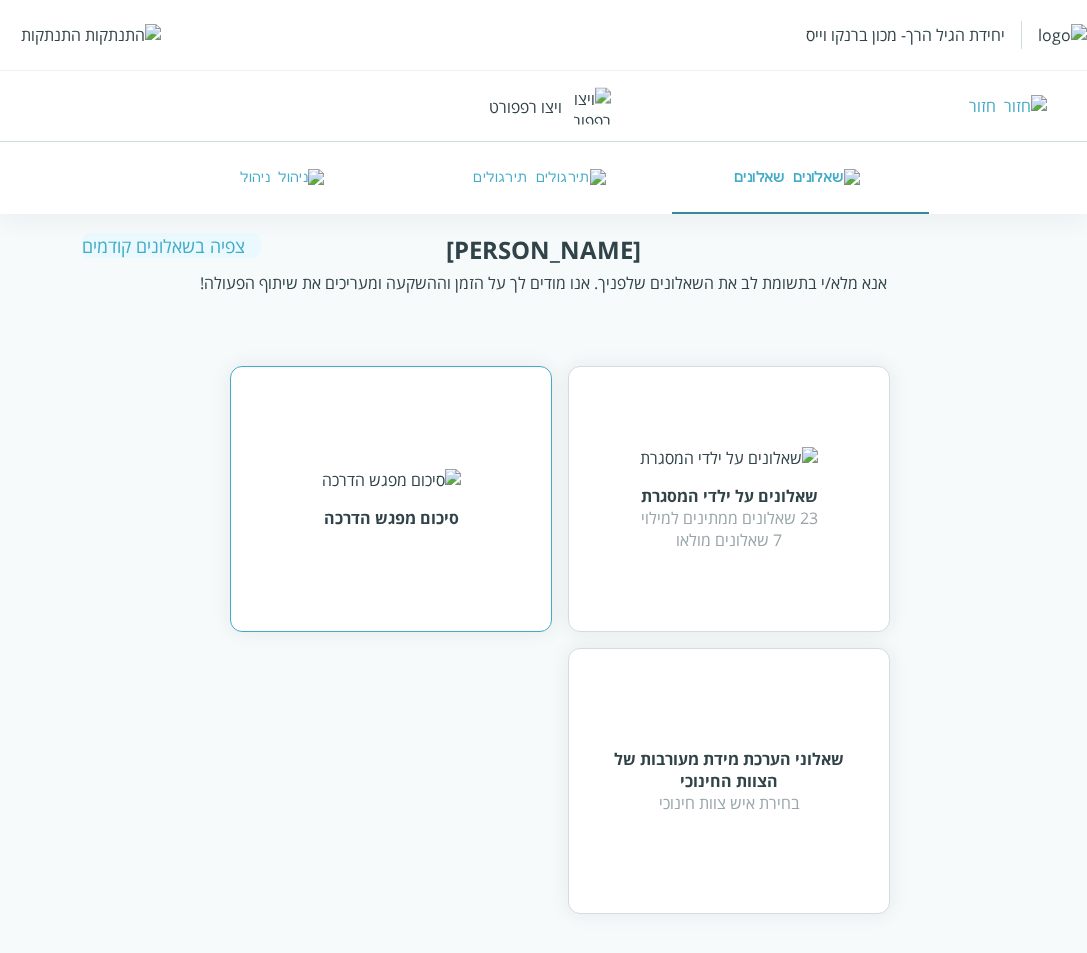 click on "סיכום מפגש הדרכה" at bounding box center [391, 518] 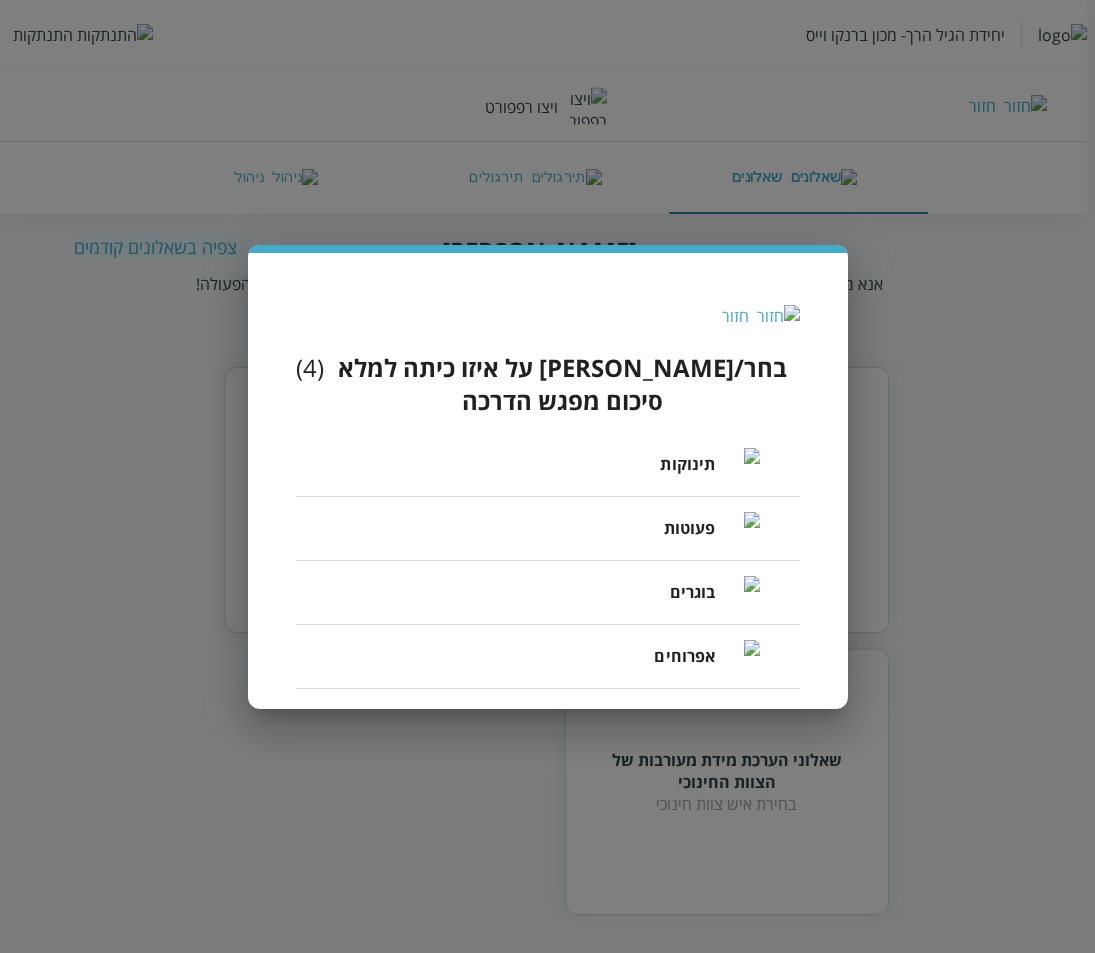 click on "פעוטות" at bounding box center [690, 528] 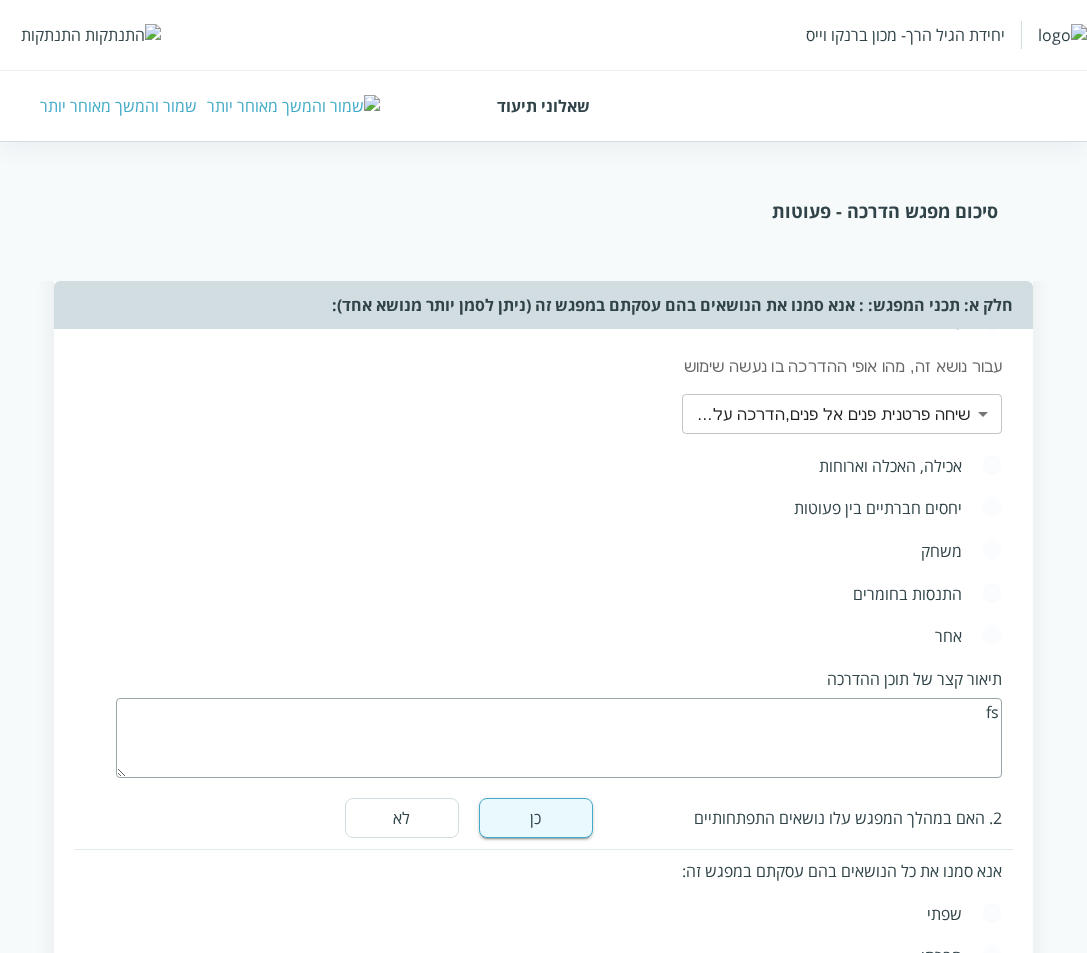 scroll, scrollTop: 600, scrollLeft: 0, axis: vertical 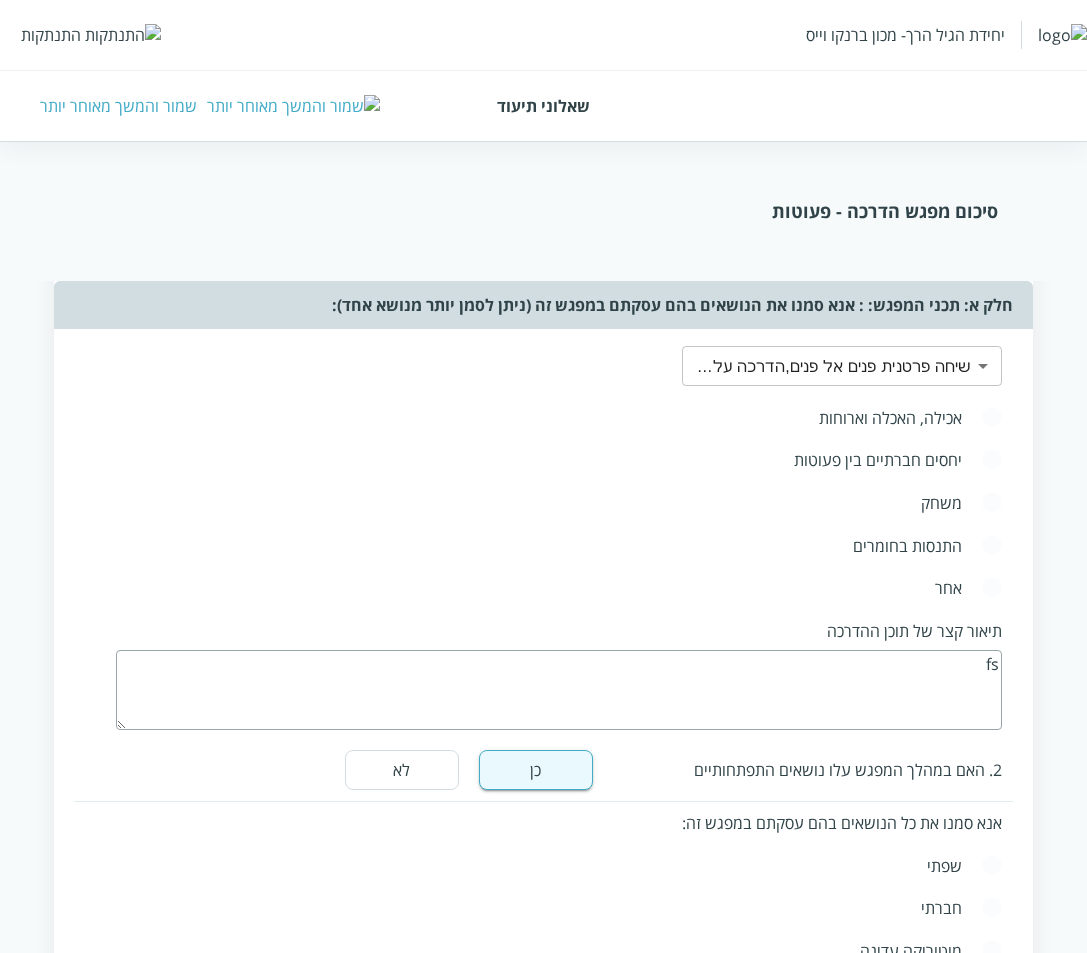 click at bounding box center [992, 460] 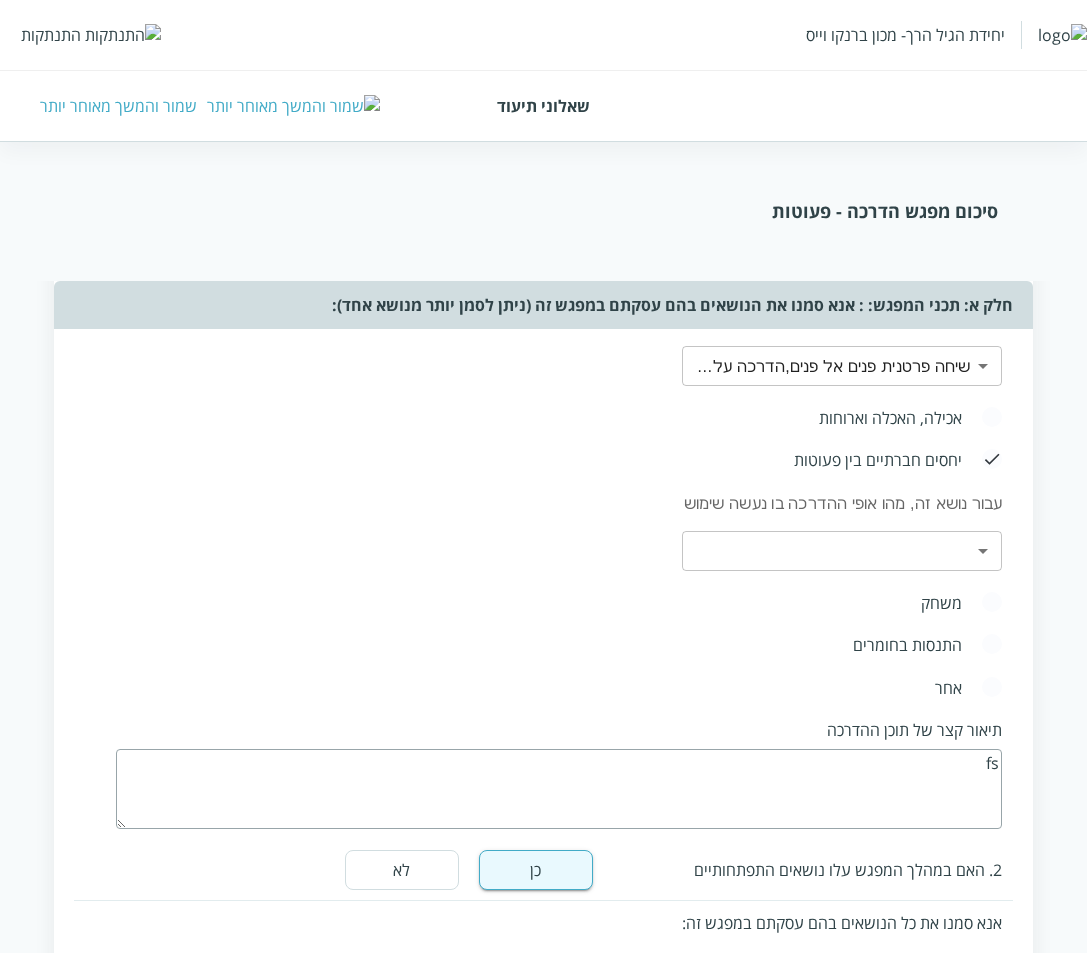scroll, scrollTop: 700, scrollLeft: 0, axis: vertical 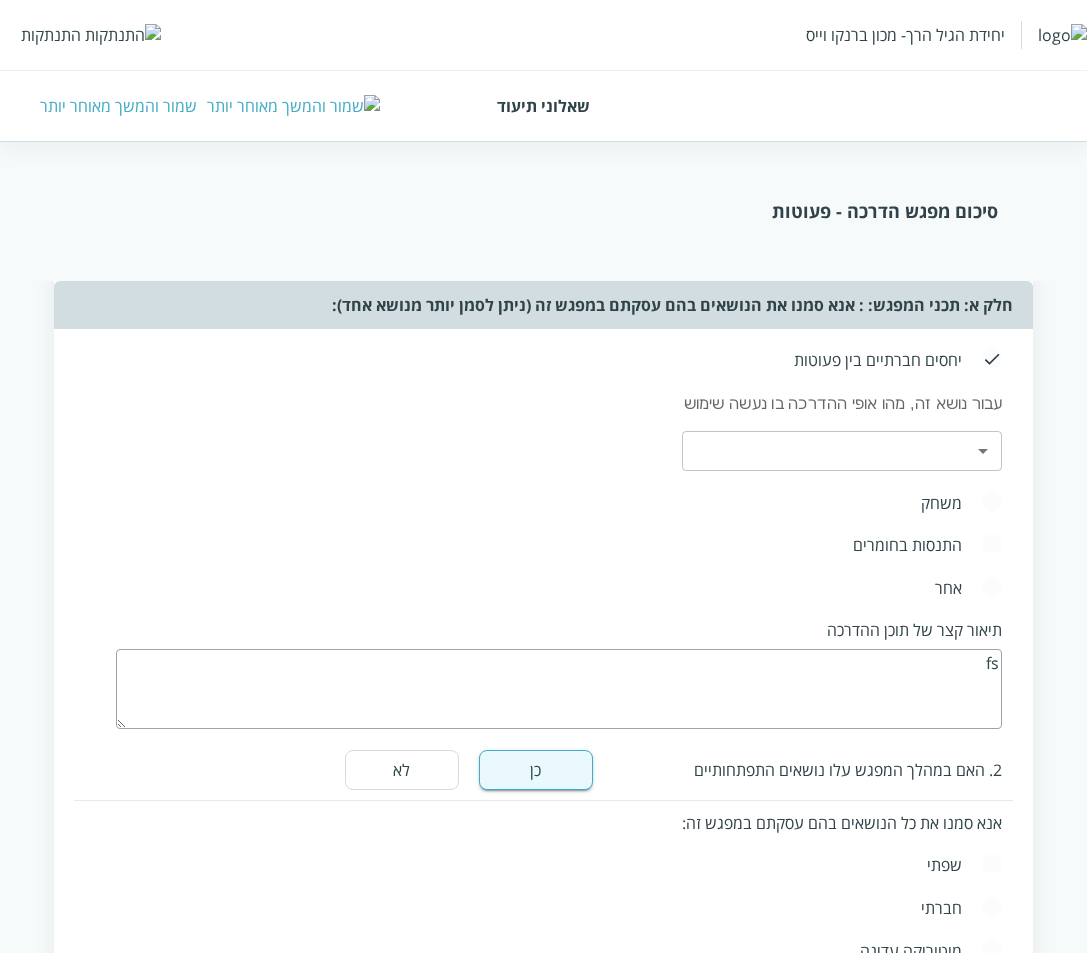 click on "יחידת הגיל הרך- מכון ברנקו וייס התנתקות   שאלוני תיעוד שמור והמשך מאוחר יותר סיכום מפגש הדרכה - פעוטות שאלון זה נועד לעזור לך לסכם את ההדרכה שבוצעה. מילוי השאלון אורך דקות בודדות ויעזור לך לתעד את העשייה במעון. לשאלון שני חלקים: החלק הראשון אוסף את תכני ואת אופני ההדרכה במפגש. החלק השני מסכם את חווית ההדרכה, חלק זה יותר פתוח והוא מהווה מעין מחברת בה ניתן לאסוף את חווית ההדרכה, ולזכור את העיקר לקראת המפגש הבא. ציין/י את אנשי הצוות איתם נעשתה ההדרכה  hgf gfh dhfh fg   חלק א: תכני המפגש: : אנא סמנו את הנושאים בהם עסקתם במפגש זה (ניתן לסמן יותר מנושא אחד): כן   לא   ​ ​ ​ ​ ,  ,  ," at bounding box center (543, 982) 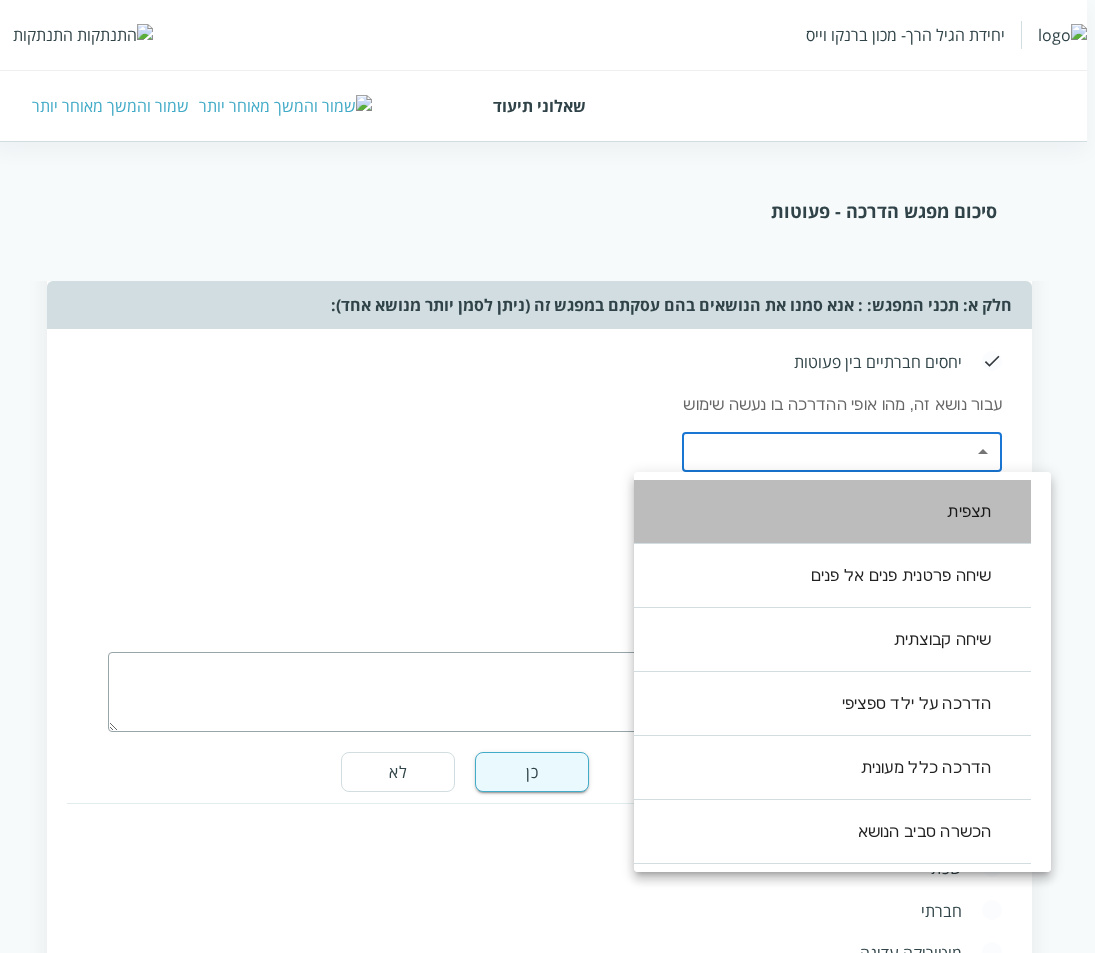 click on "תצפית" at bounding box center [822, 512] 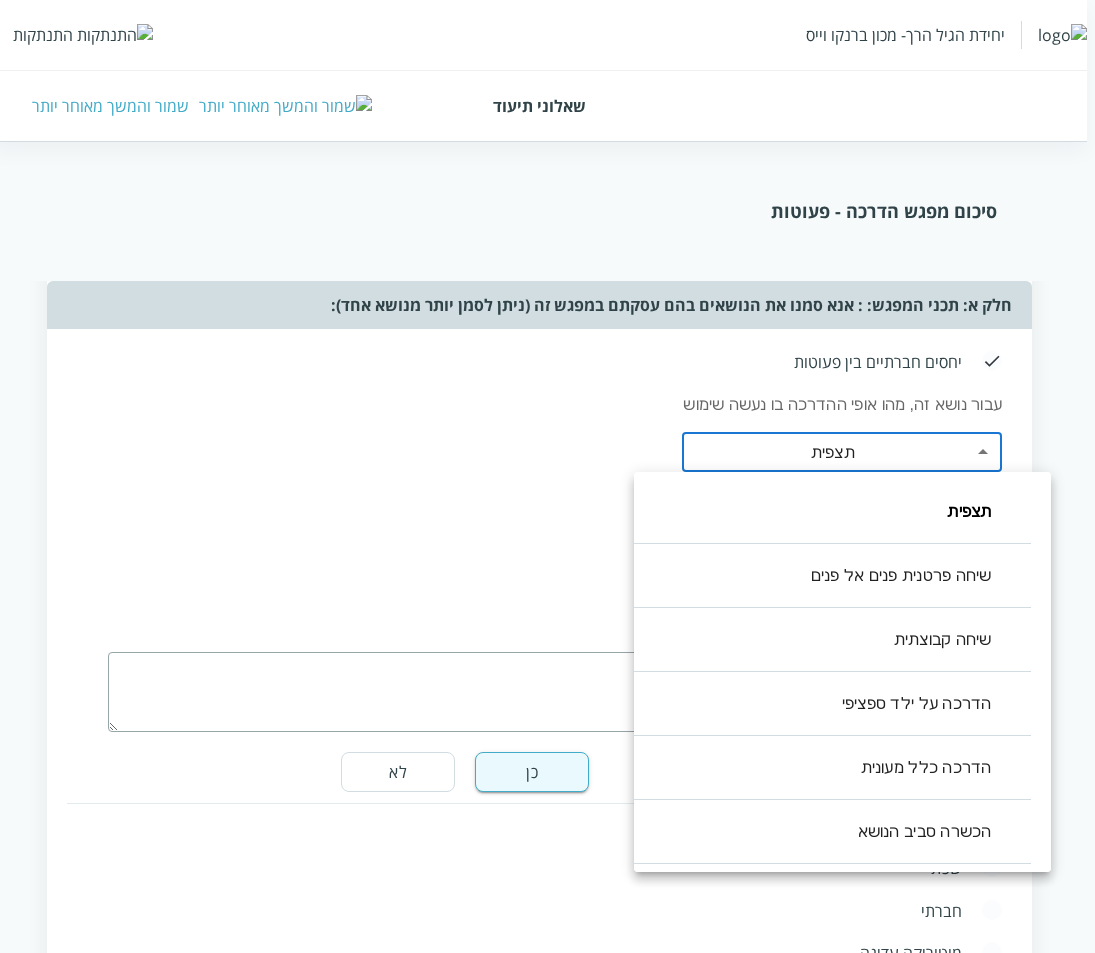 click on "הדרכה כלל מעונית" at bounding box center (822, 768) 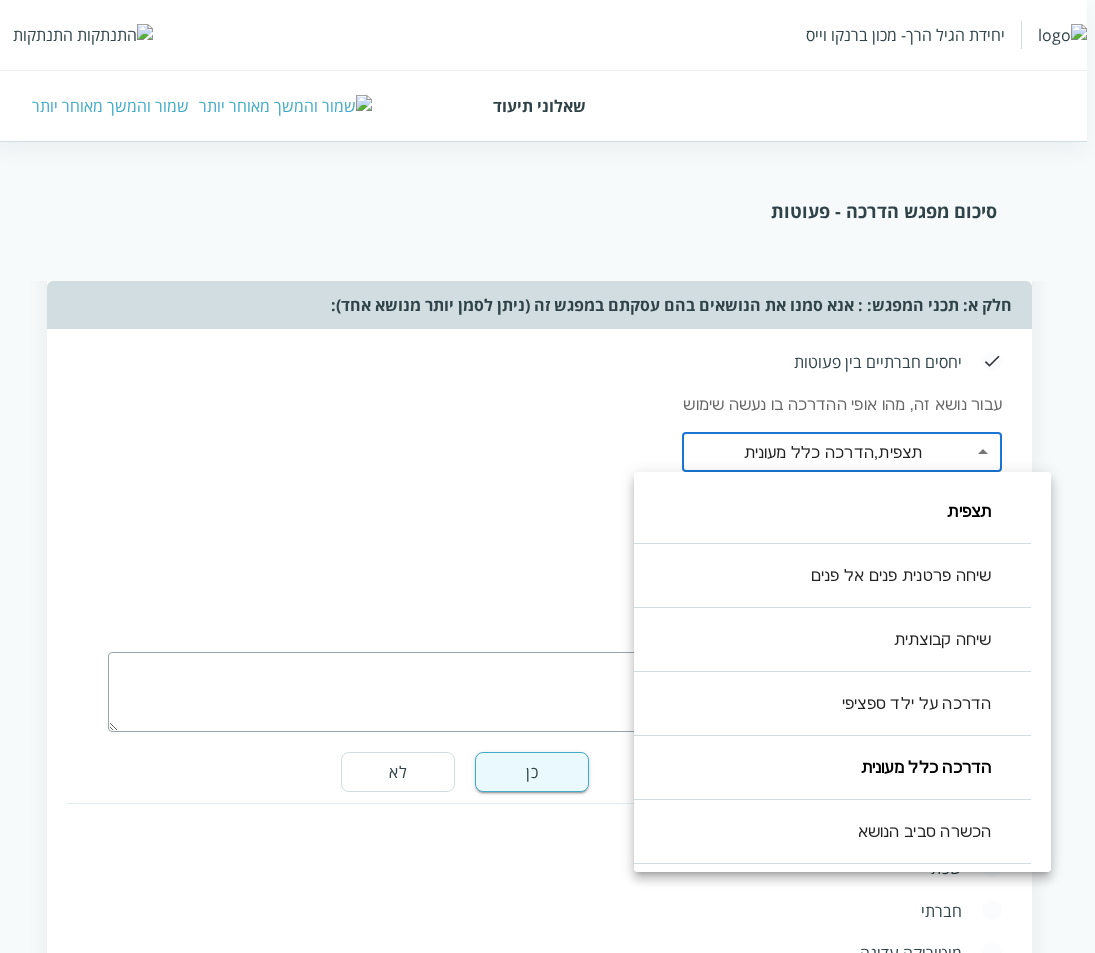 drag, startPoint x: 810, startPoint y: 833, endPoint x: 735, endPoint y: 757, distance: 106.77547 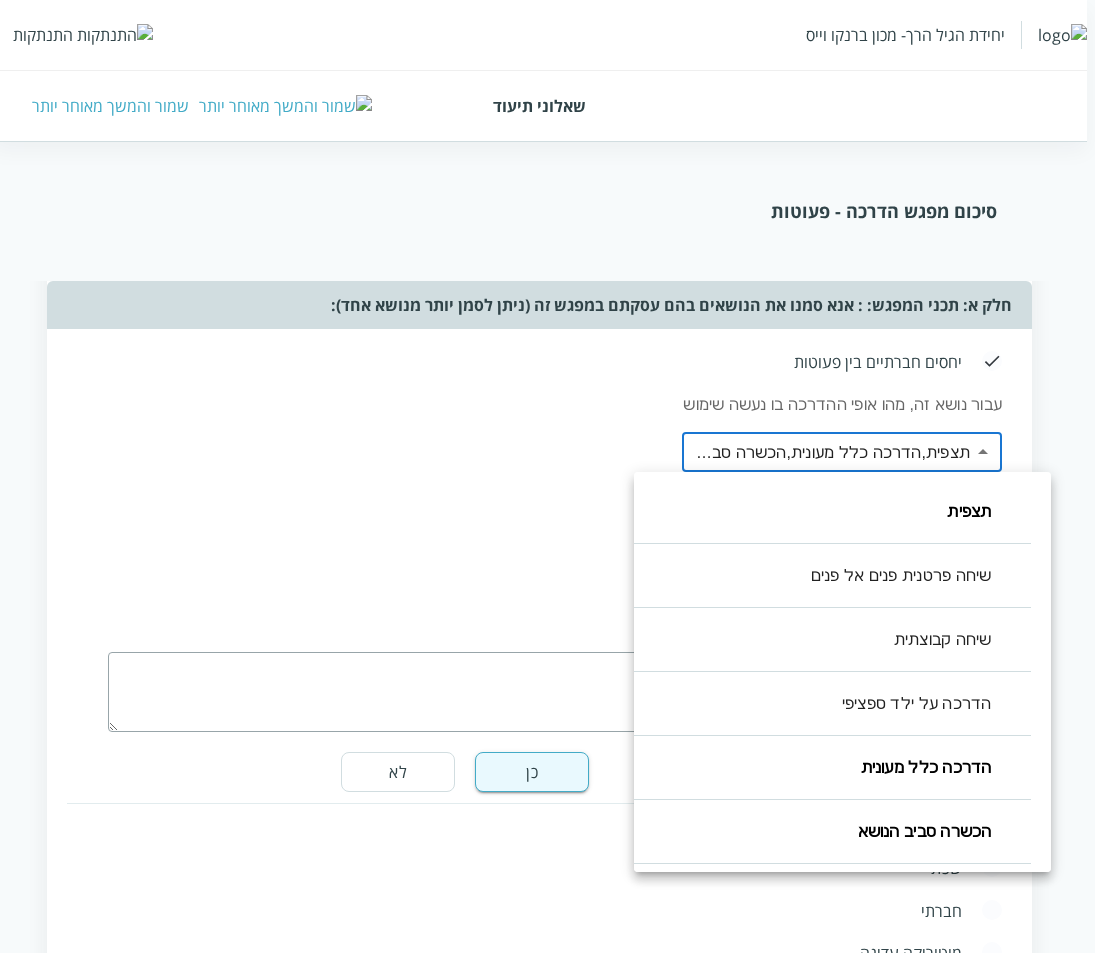 click at bounding box center [547, 476] 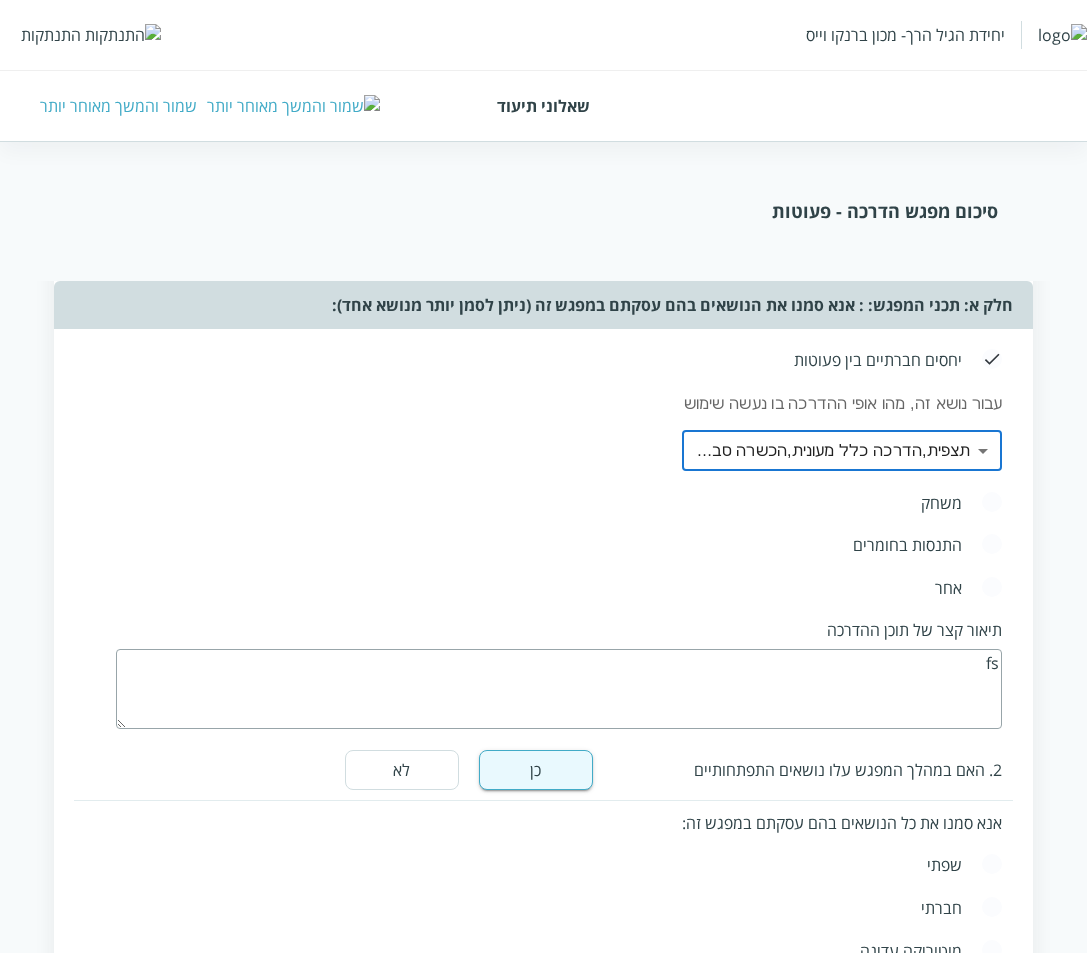 click at bounding box center (992, 588) 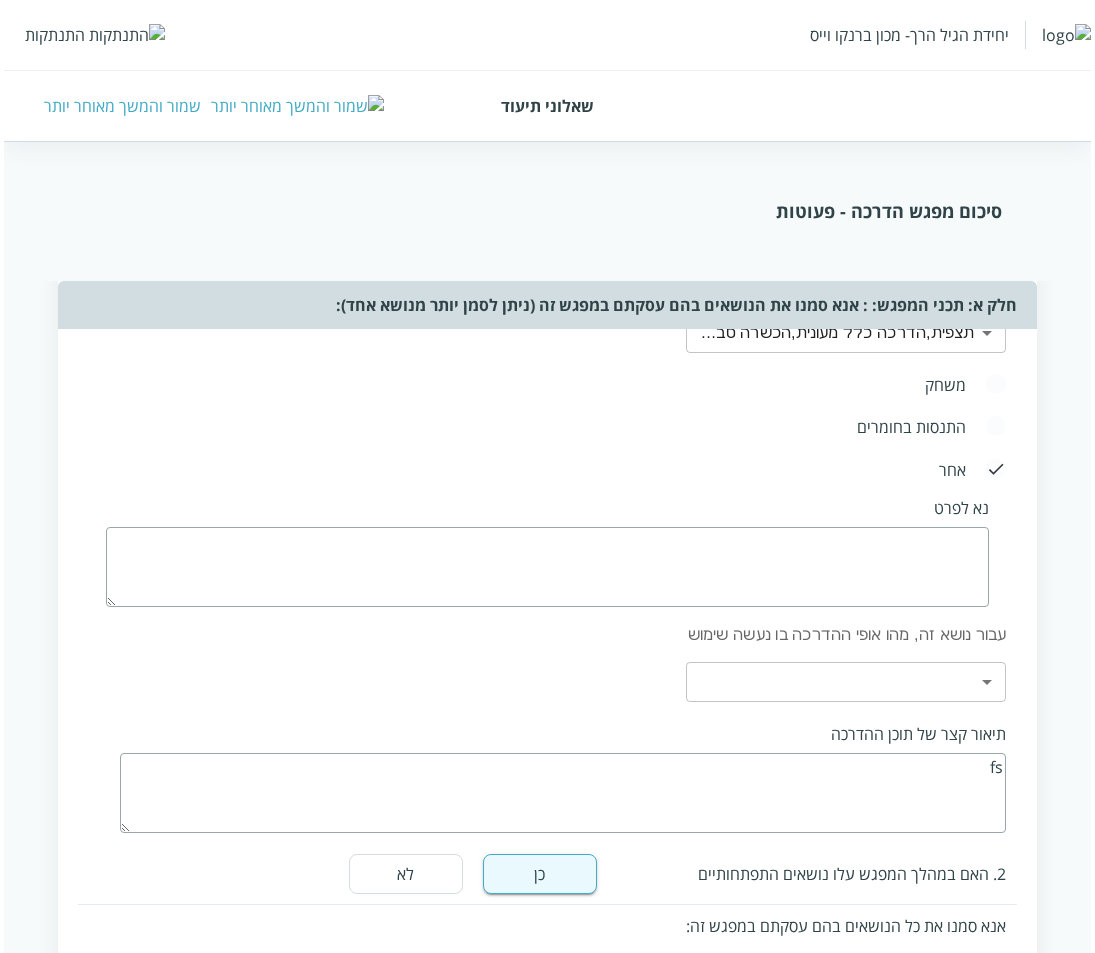 scroll, scrollTop: 1000, scrollLeft: 0, axis: vertical 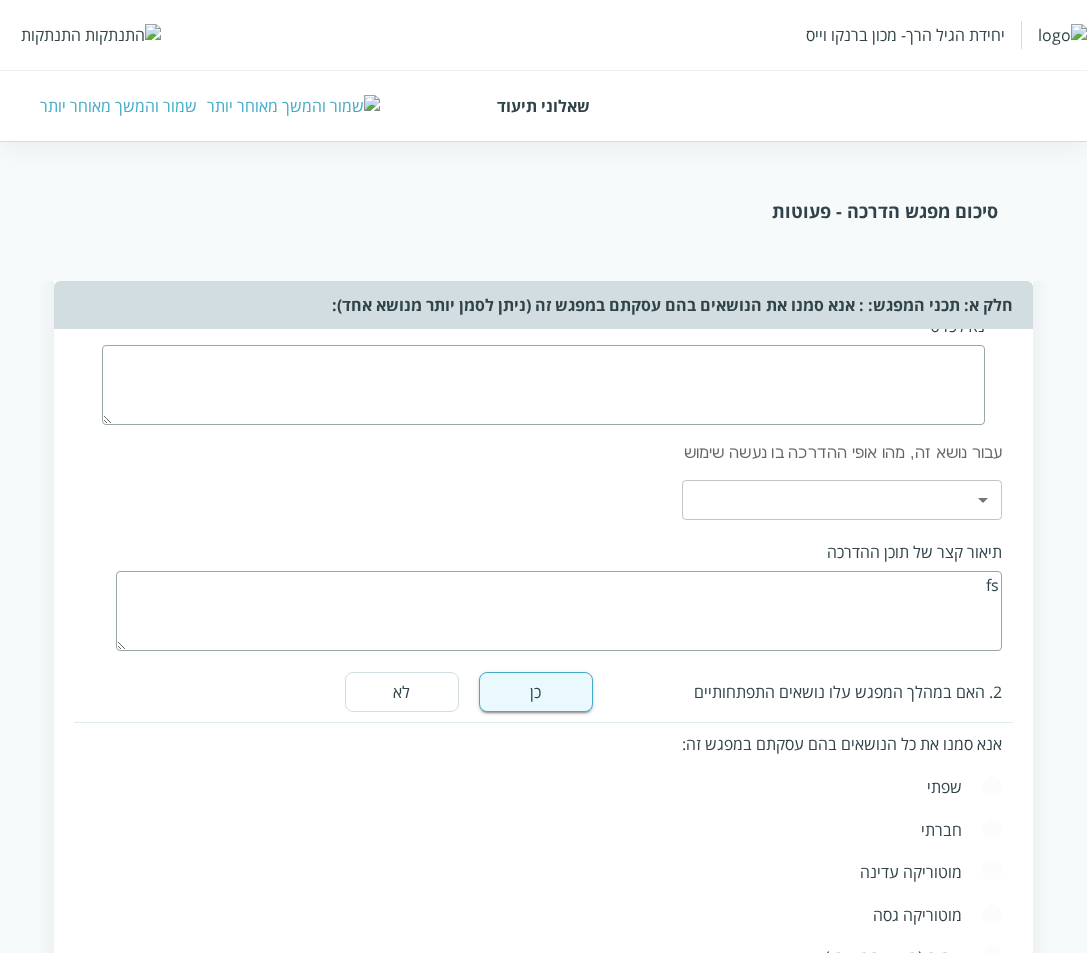 click at bounding box center (543, 385) 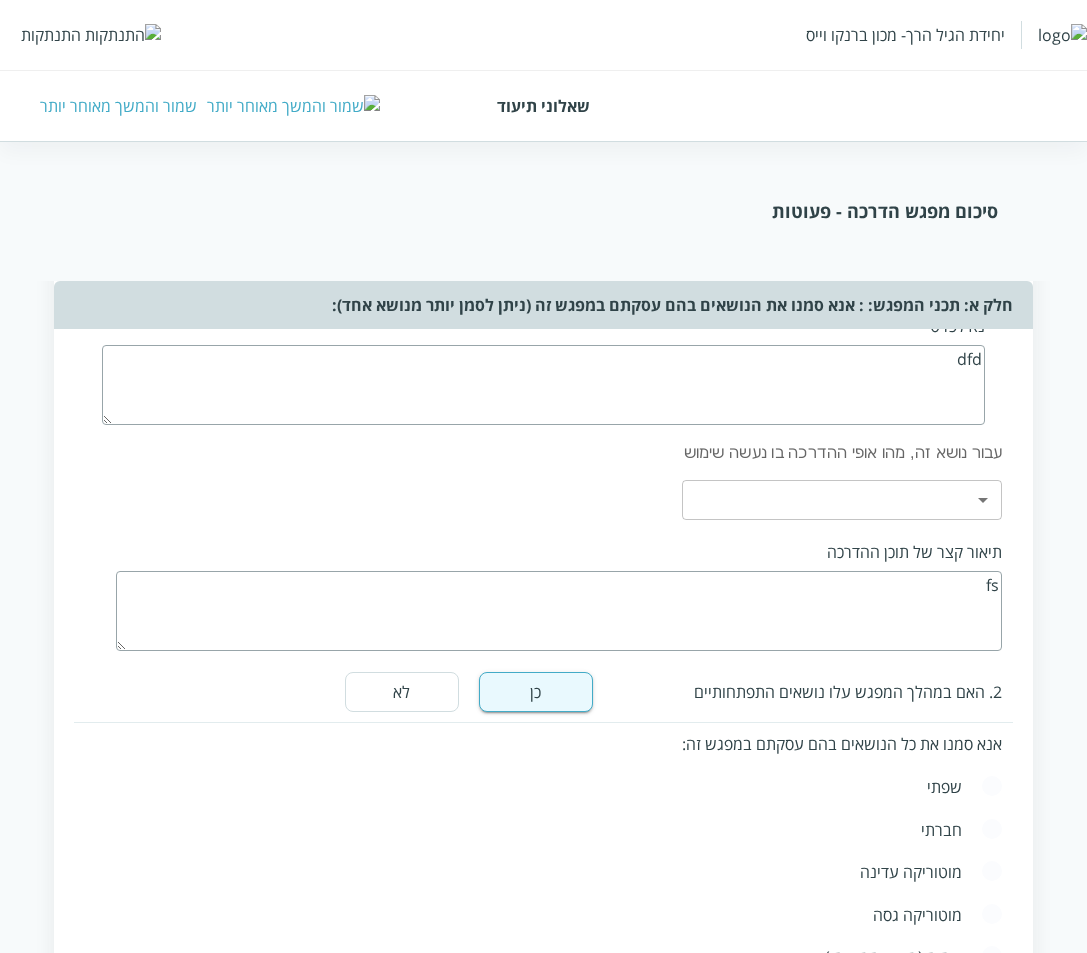 type on "dfd" 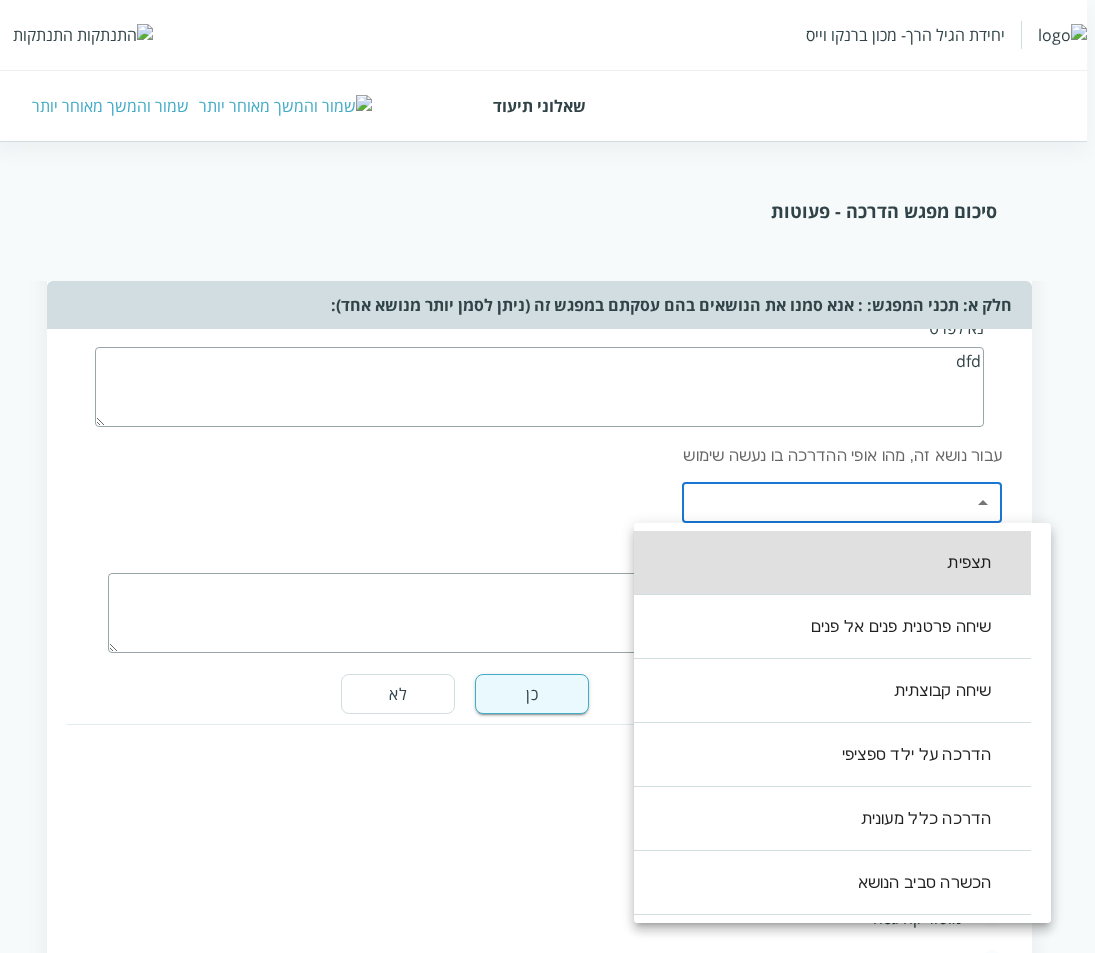 click on "יחידת הגיל הרך- מכון ברנקו וייס התנתקות   שאלוני תיעוד שמור והמשך מאוחר יותר סיכום מפגש הדרכה - פעוטות שאלון זה נועד לעזור לך לסכם את ההדרכה שבוצעה. מילוי השאלון אורך דקות בודדות ויעזור לך לתעד את העשייה במעון. לשאלון שני חלקים: החלק הראשון אוסף את תכני ואת אופני ההדרכה במפגש. החלק השני מסכם את חווית ההדרכה, חלק זה יותר פתוח והוא מהווה מעין מחברת בה ניתן לאסוף את חווית ההדרכה, ולזכור את העיקר לקראת המפגש הבא. ציין/י את אנשי הצוות איתם נעשתה ההדרכה  hgf gfh dhfh fg   חלק א: תכני המפגש: : אנא סמנו את הנושאים בהם עסקתם במפגש זה (ניתן לסמן יותר מנושא אחד): כן   לא   ​ ​ ​ ​ ,  ,  ," at bounding box center [543, 796] 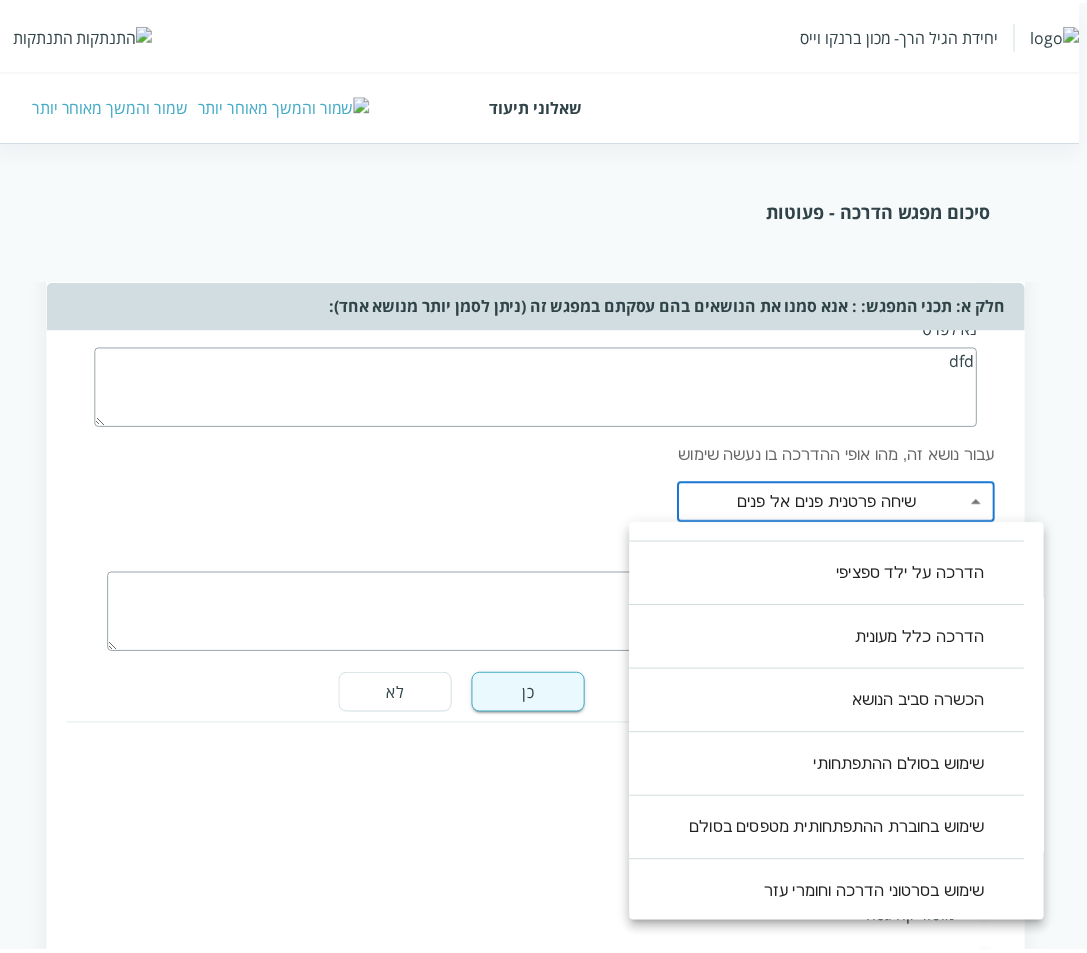 scroll, scrollTop: 200, scrollLeft: 0, axis: vertical 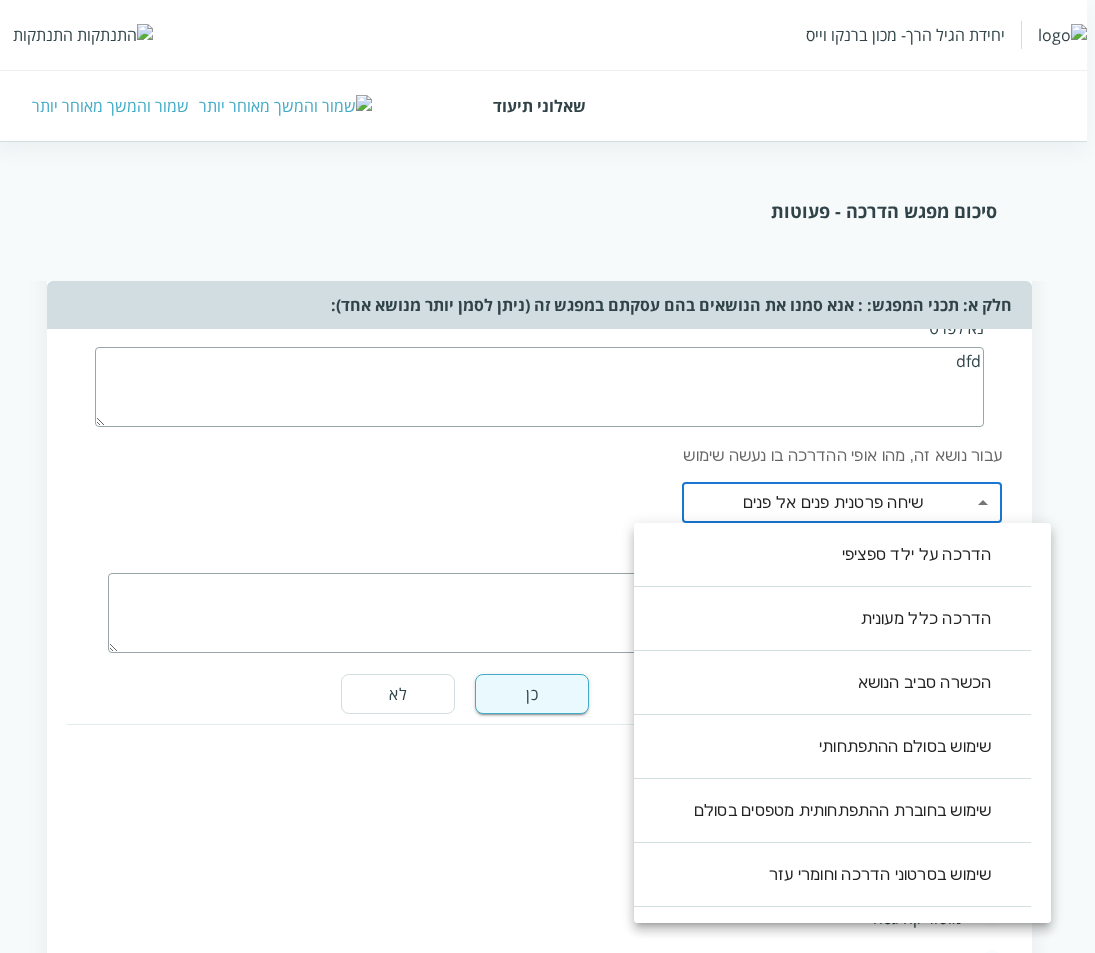 click at bounding box center [547, 476] 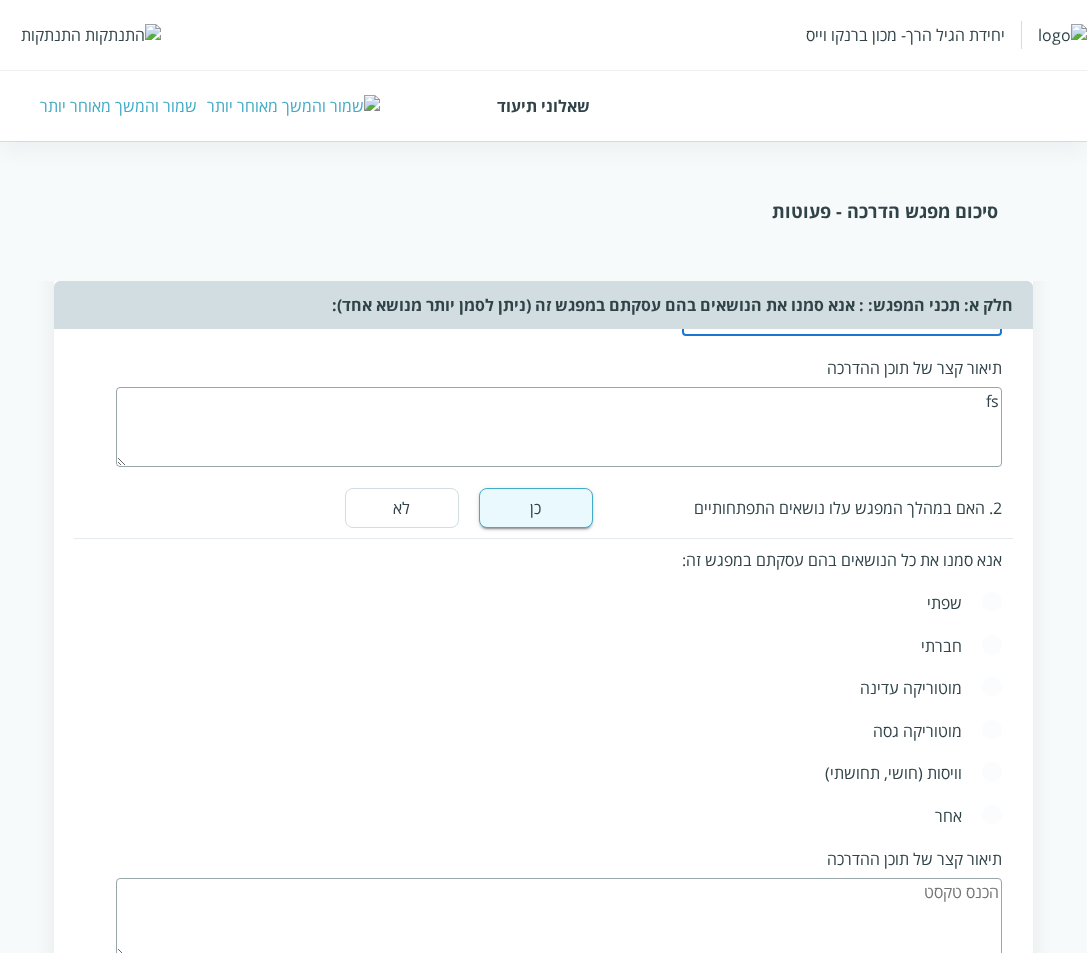 scroll, scrollTop: 1300, scrollLeft: 0, axis: vertical 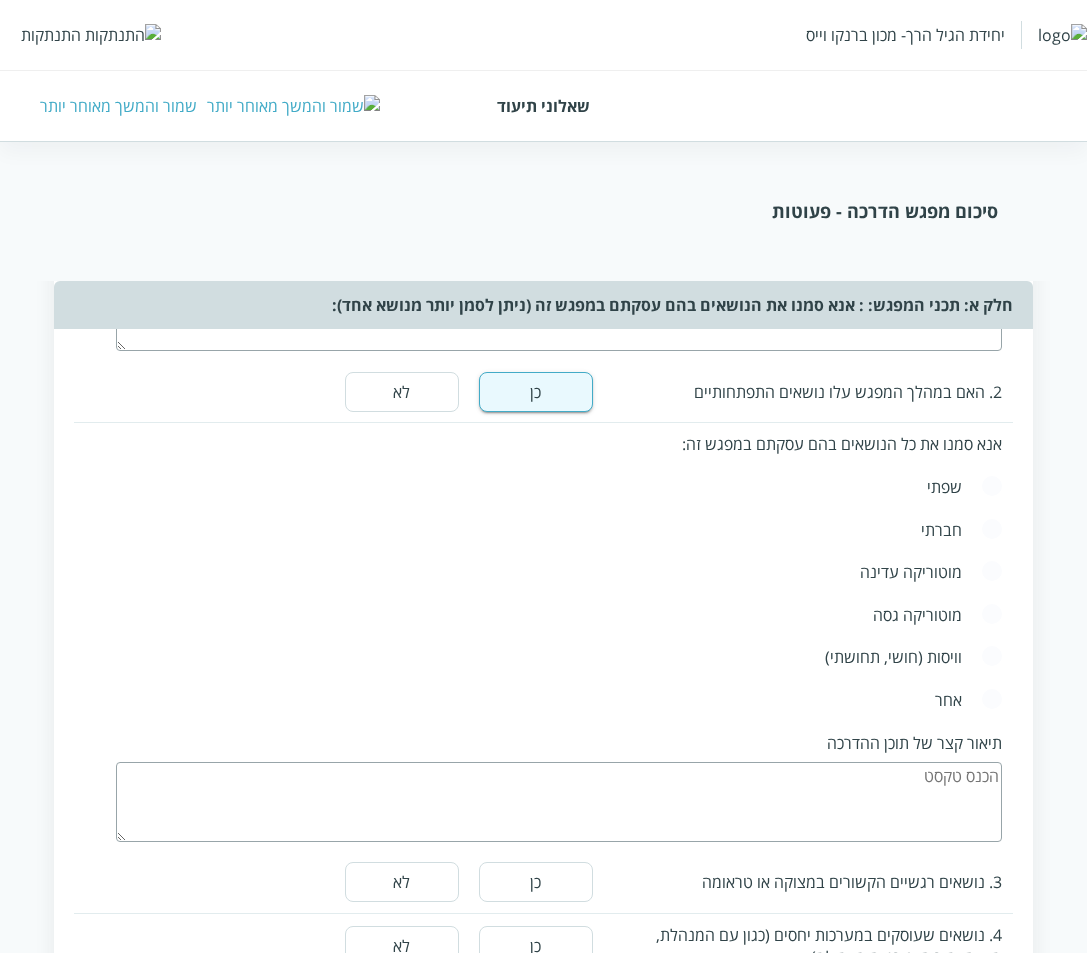 drag, startPoint x: 995, startPoint y: 531, endPoint x: 978, endPoint y: 540, distance: 19.235384 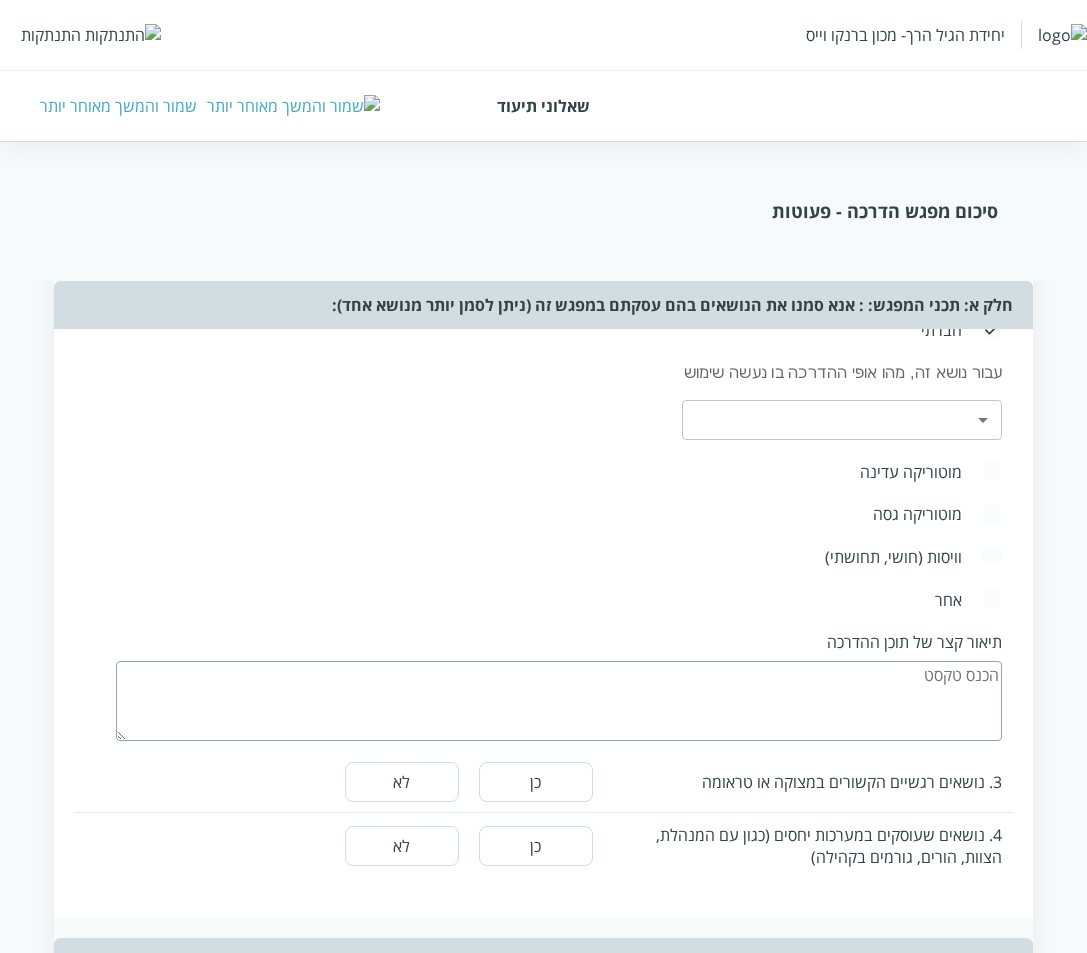 scroll, scrollTop: 1600, scrollLeft: 0, axis: vertical 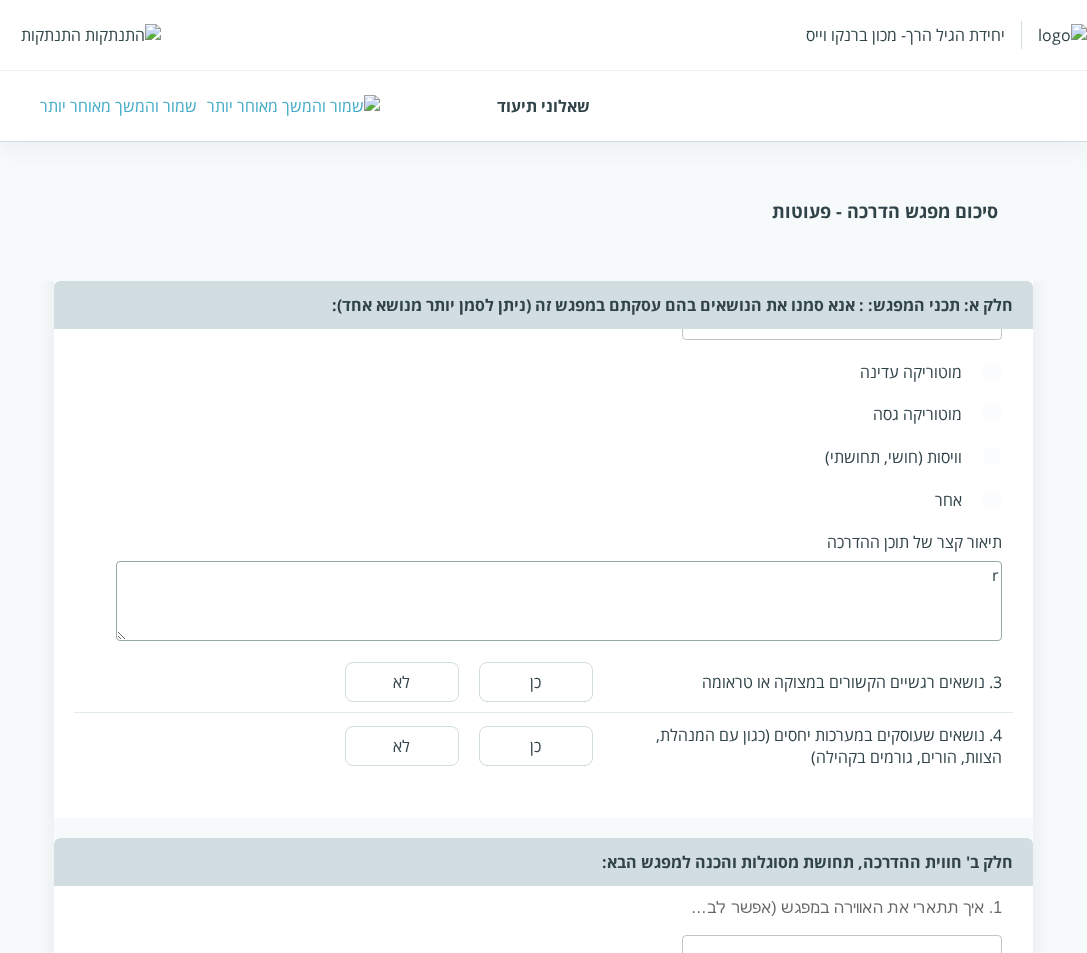 click on "r" at bounding box center (559, 601) 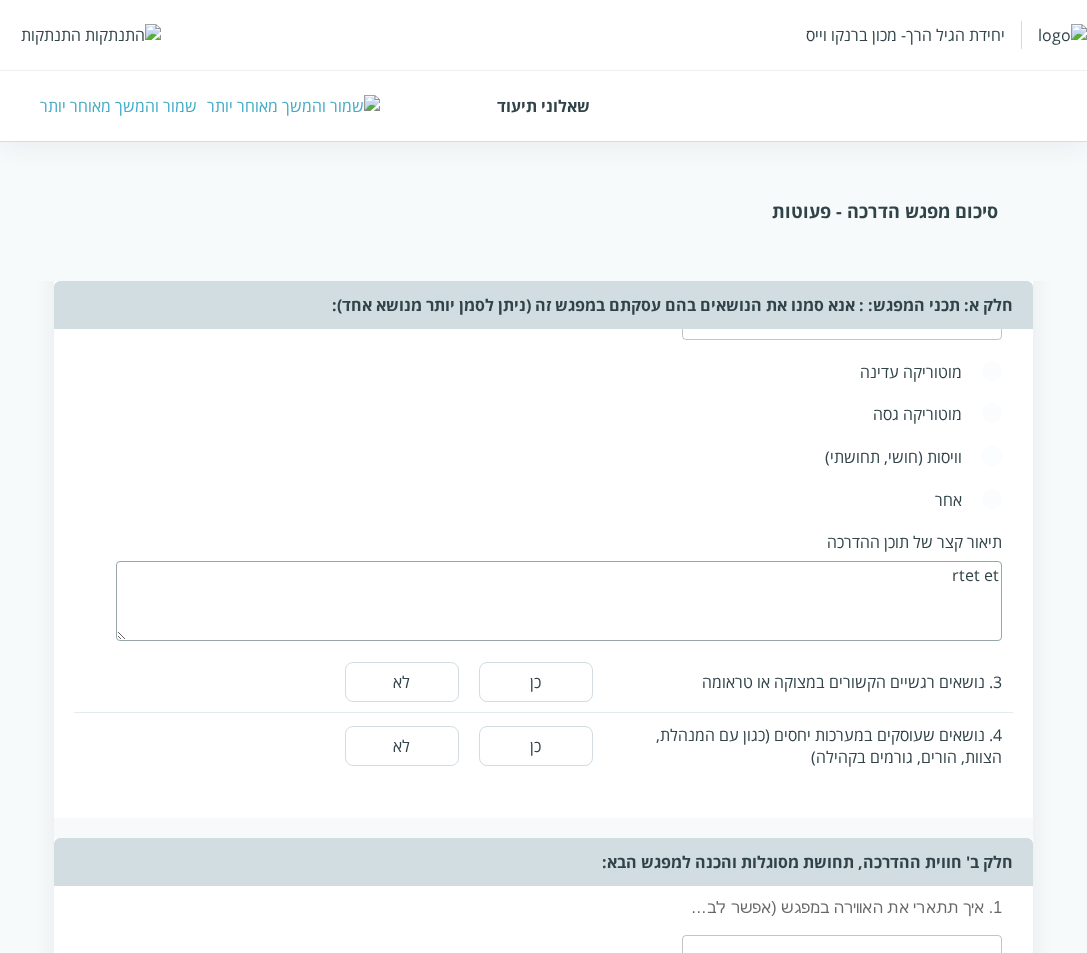 type on "rtet et" 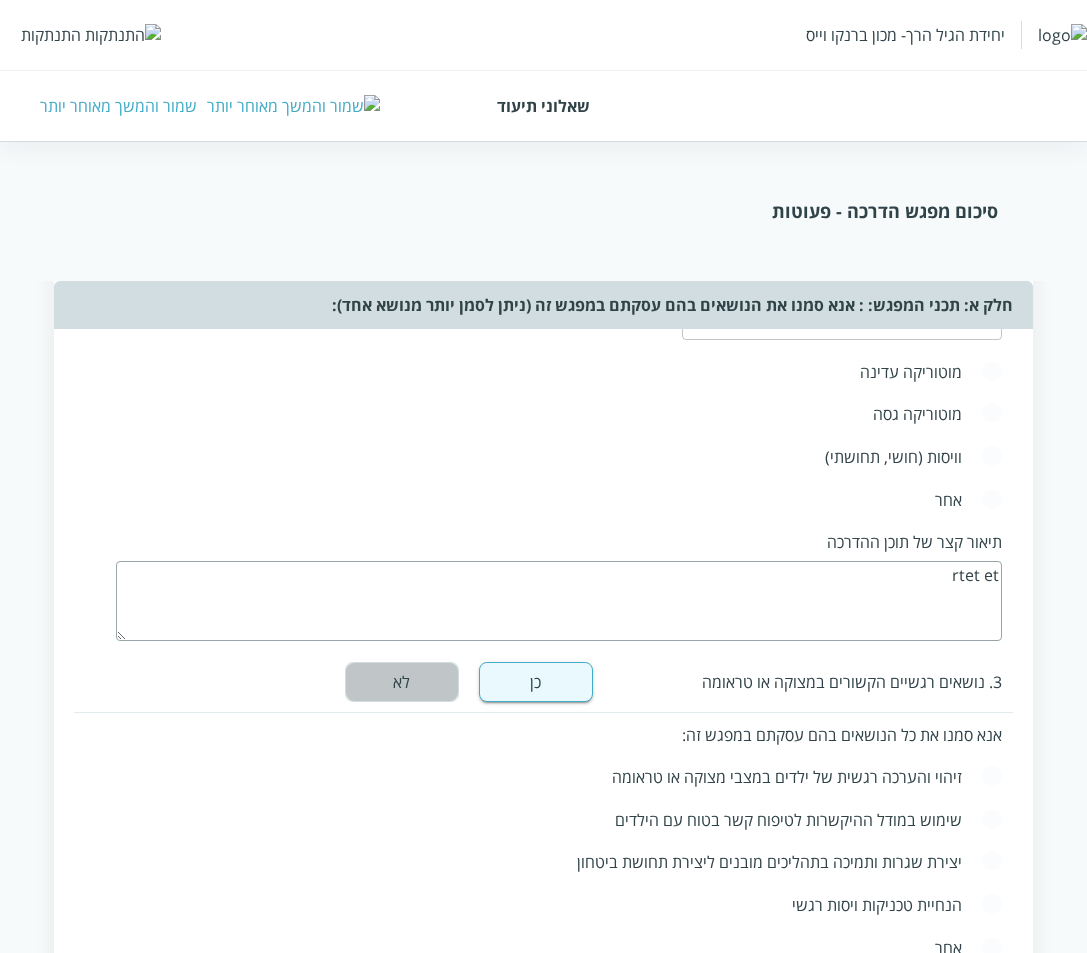 click on "לא" at bounding box center (402, 682) 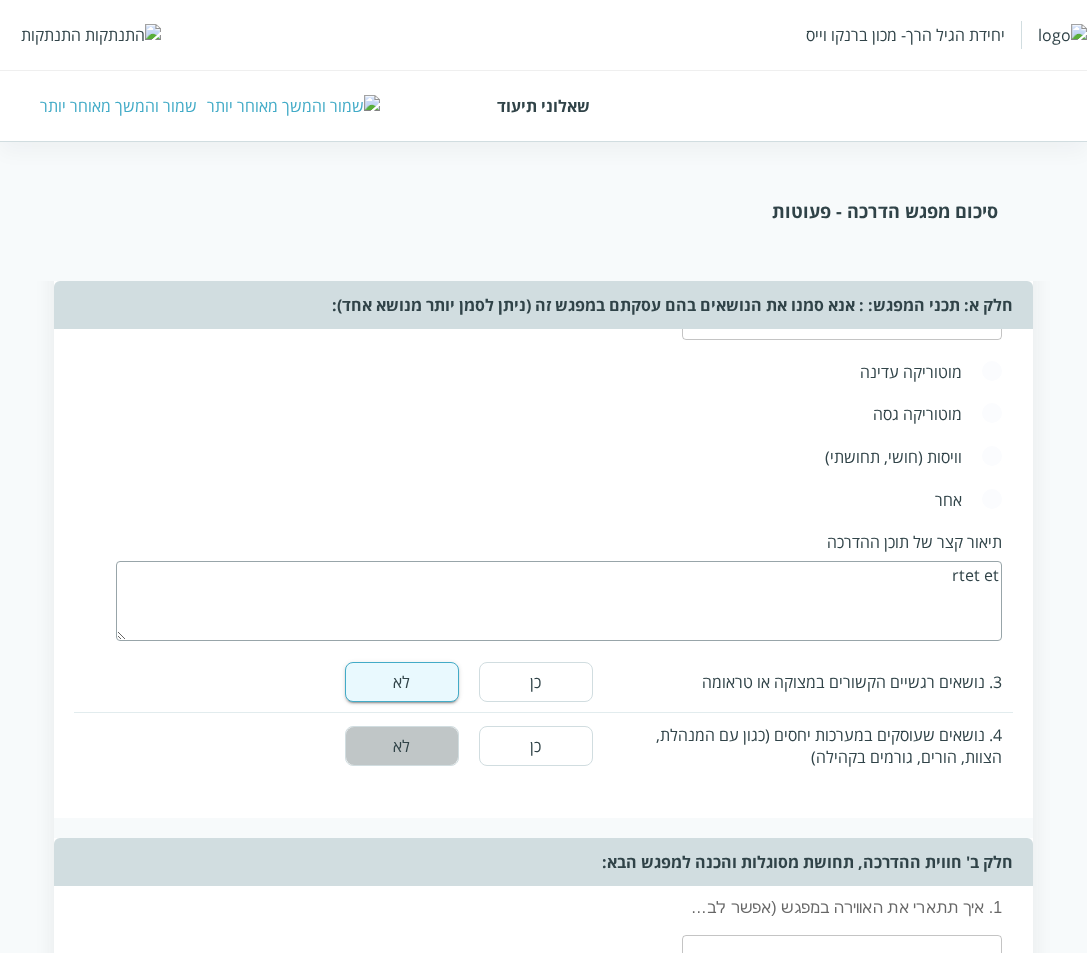 click on "לא" at bounding box center (402, 746) 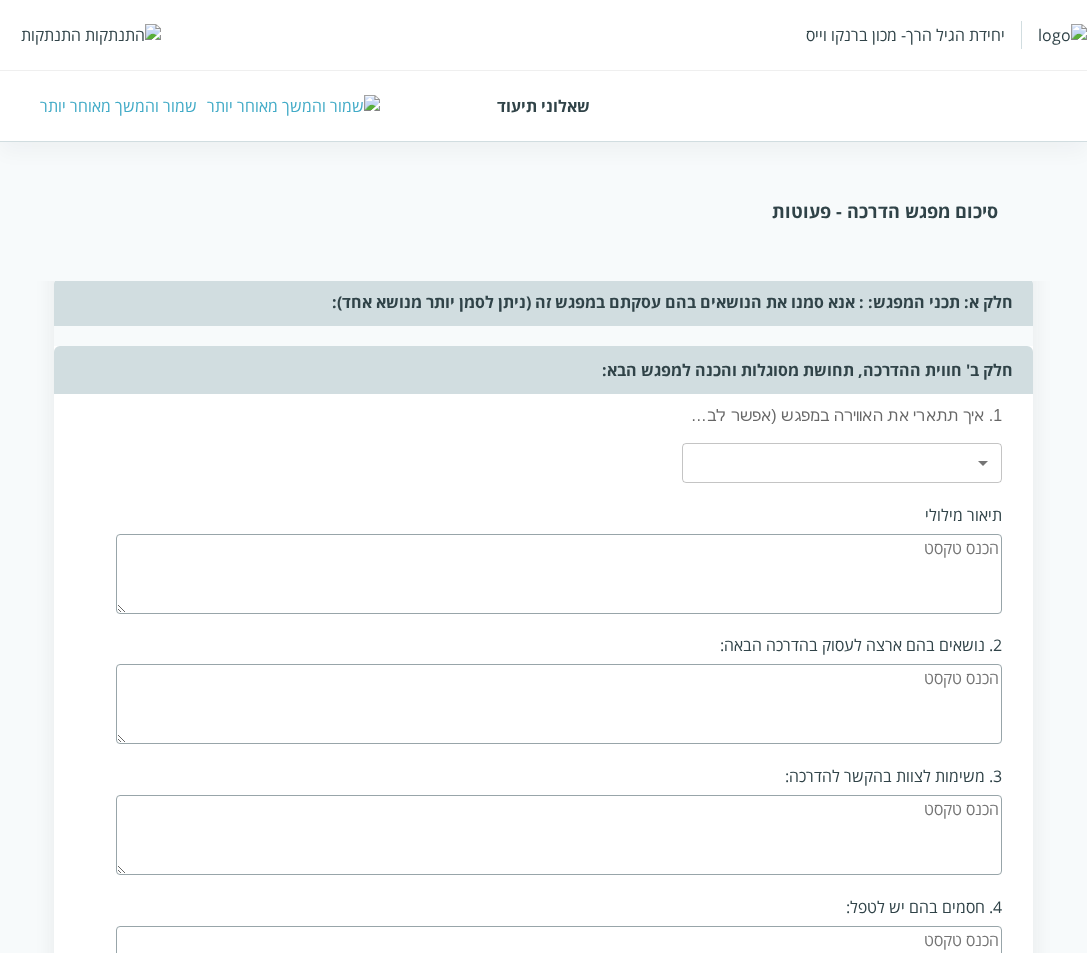 scroll, scrollTop: 2100, scrollLeft: 0, axis: vertical 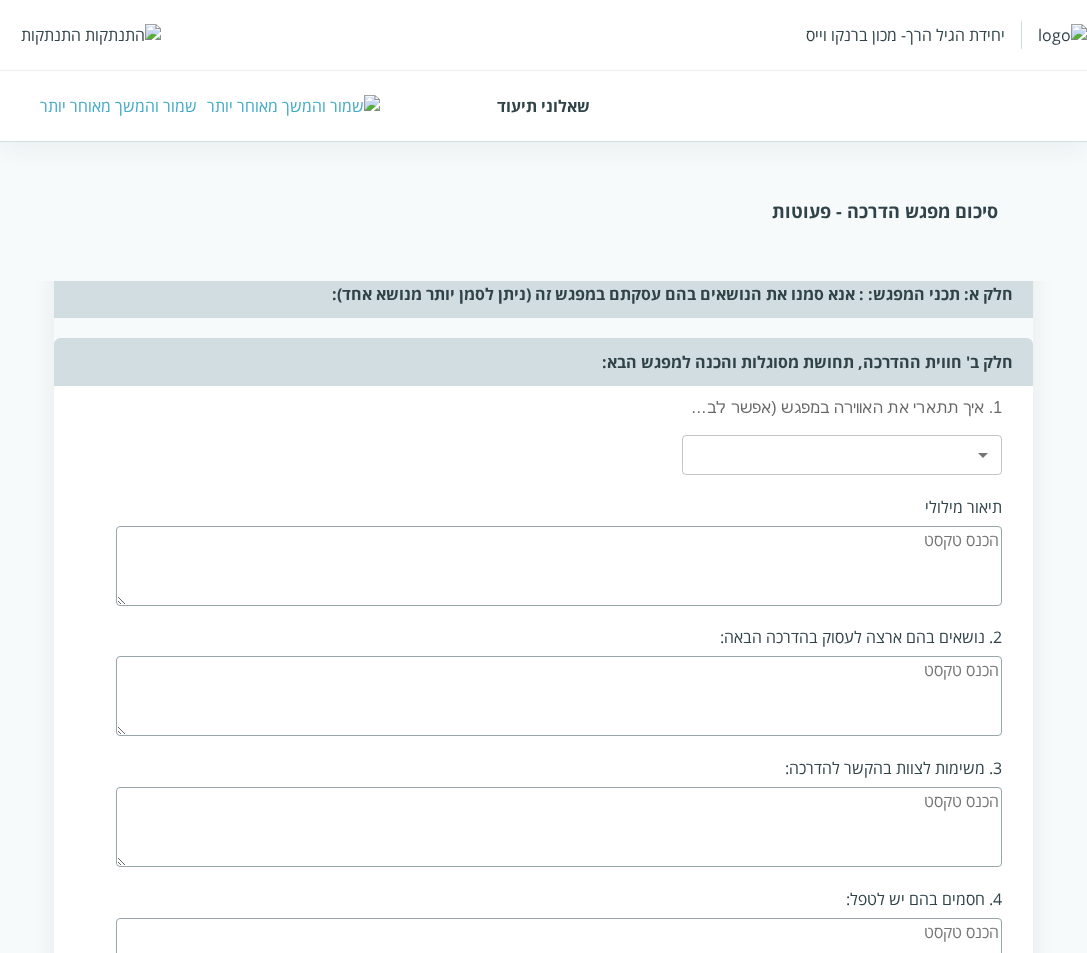 click on "יחידת הגיל הרך- מכון ברנקו וייס התנתקות   שאלוני תיעוד שמור והמשך מאוחר יותר סיכום מפגש הדרכה - פעוטות שאלון זה נועד לעזור לך לסכם את ההדרכה שבוצעה. מילוי השאלון אורך דקות בודדות ויעזור לך לתעד את העשייה במעון. לשאלון שני חלקים: החלק הראשון אוסף את תכני ואת אופני ההדרכה במפגש. החלק השני מסכם את חווית ההדרכה, חלק זה יותר פתוח והוא מהווה מעין מחברת בה ניתן לאסוף את חווית ההדרכה, ולזכור את העיקר לקראת המפגש הבא. ציין/י את אנשי הצוות איתם נעשתה ההדרכה  hgf gfh dhfh fg   חלק א: תכני המפגש: : אנא סמנו את הנושאים בהם עסקתם במפגש זה (ניתן לסמן יותר מנושא אחד): כן   לא   ​ ​ ​ ​ ,  ,  ," at bounding box center [543, -257] 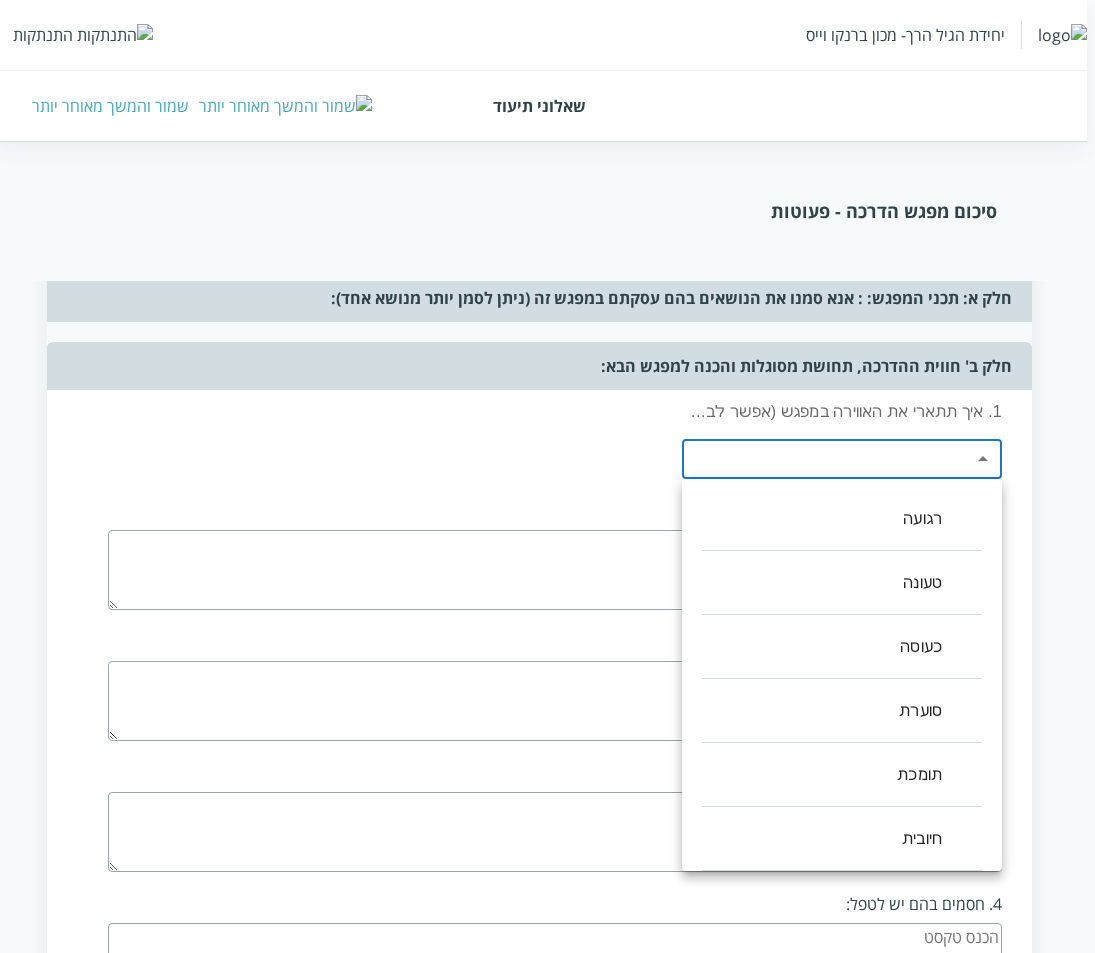 click on "כעוסה" at bounding box center [842, 647] 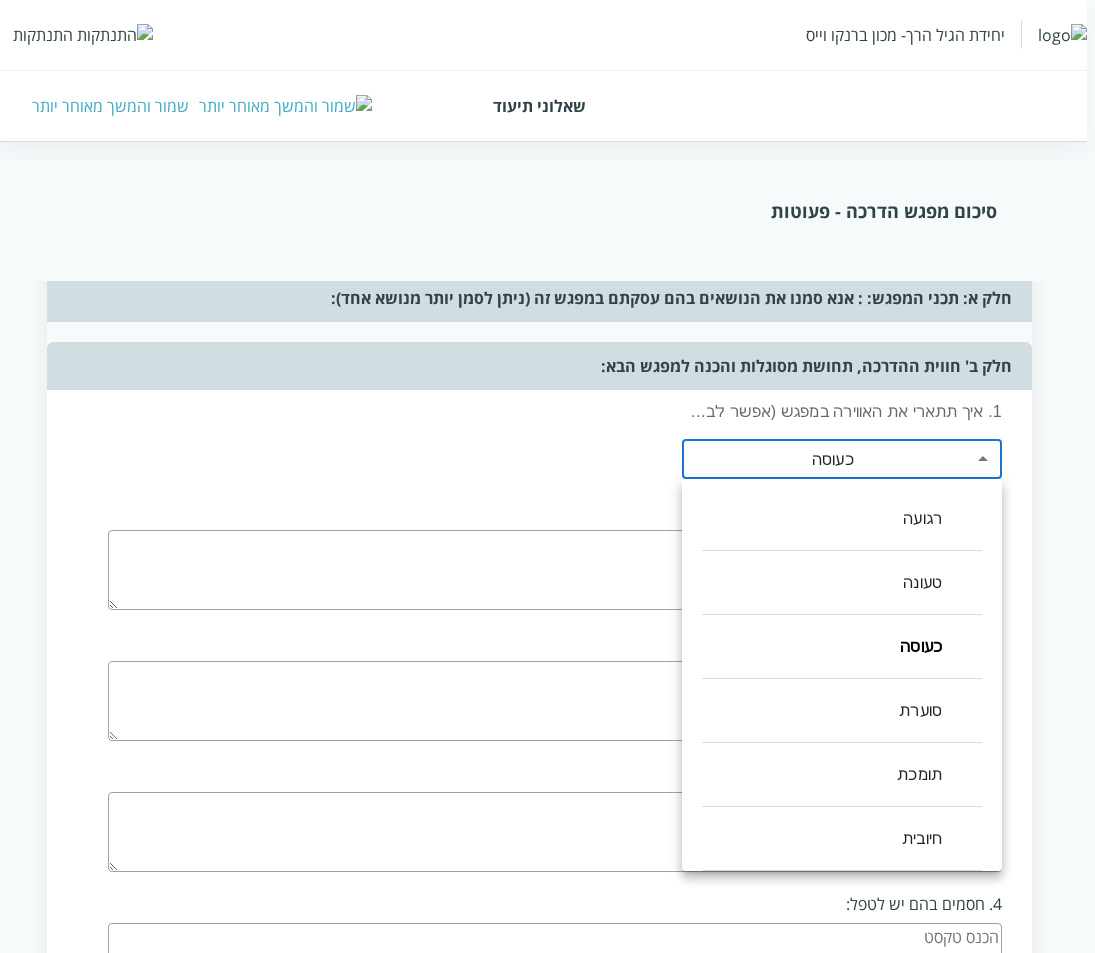 click on "תומכת" at bounding box center (842, 775) 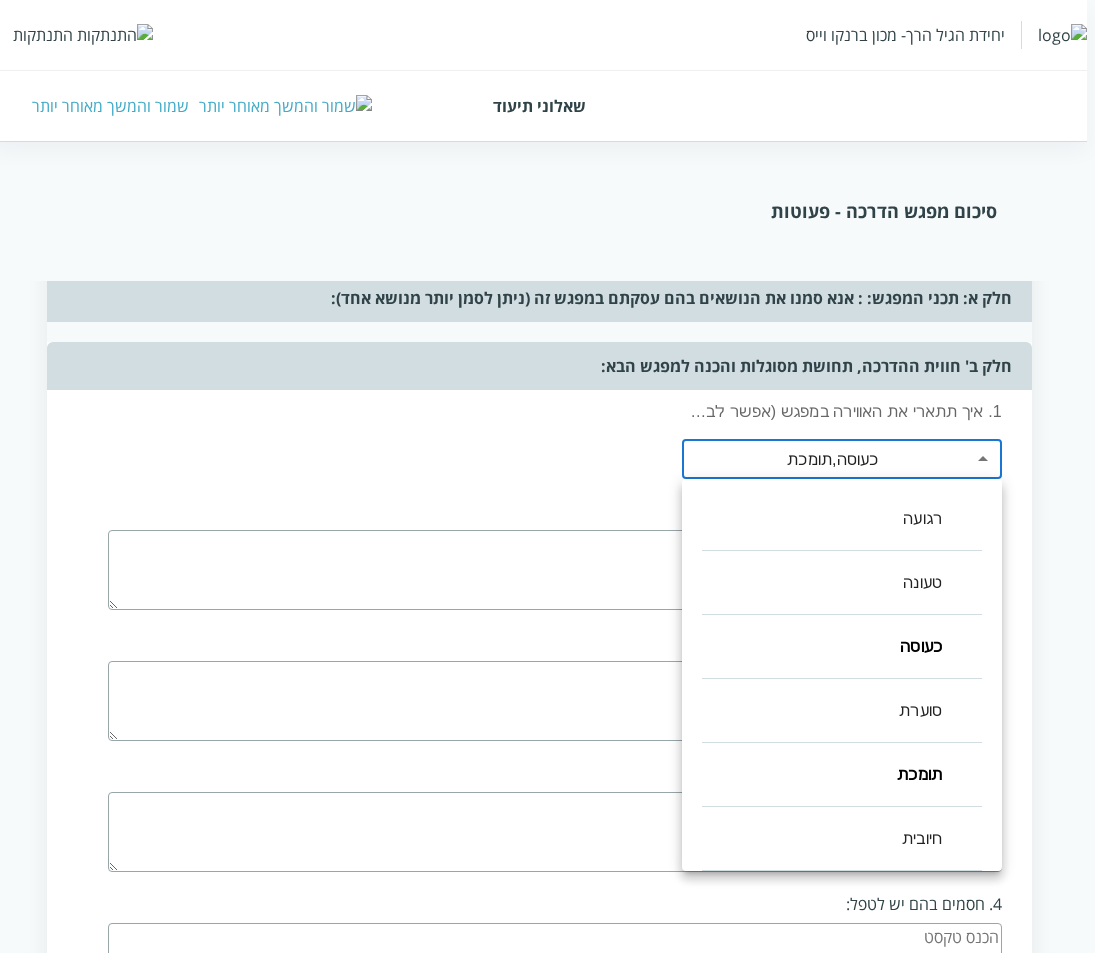 click at bounding box center (547, 476) 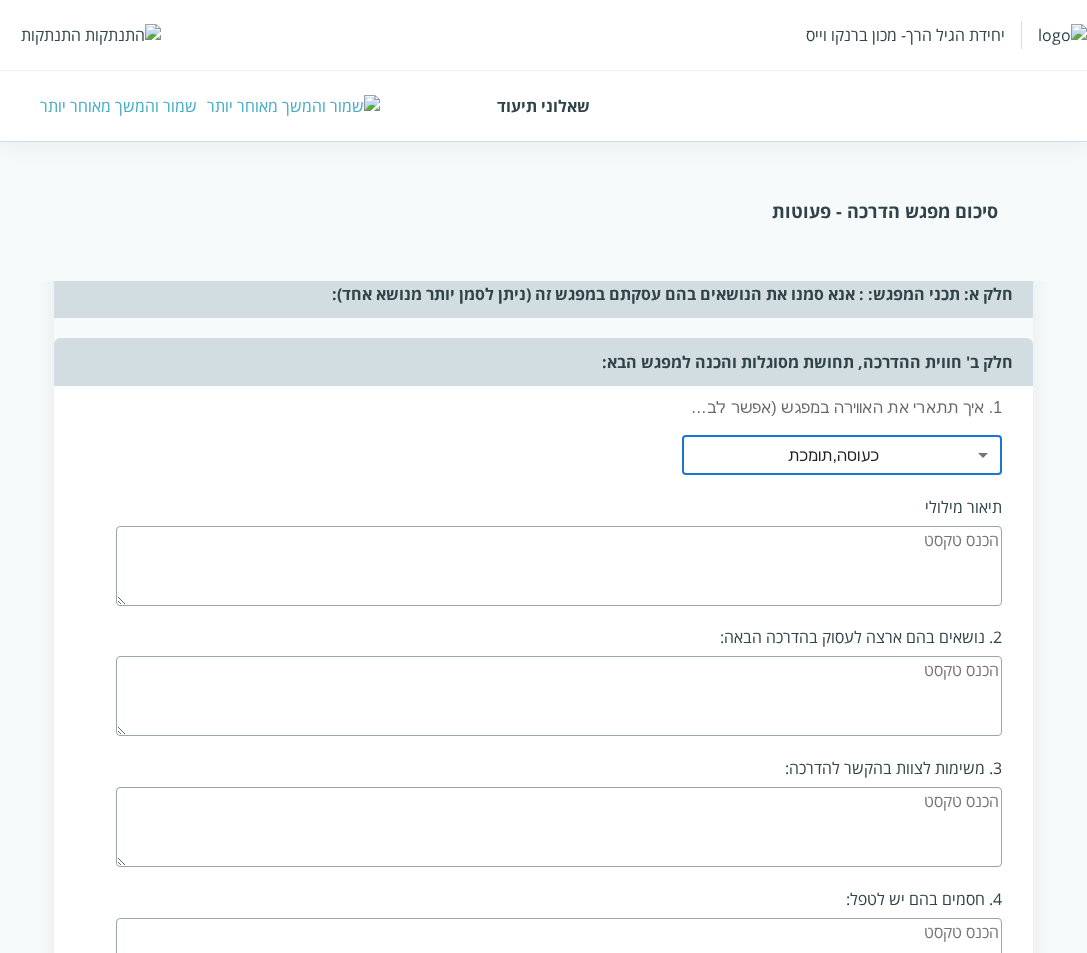 click at bounding box center [559, 566] 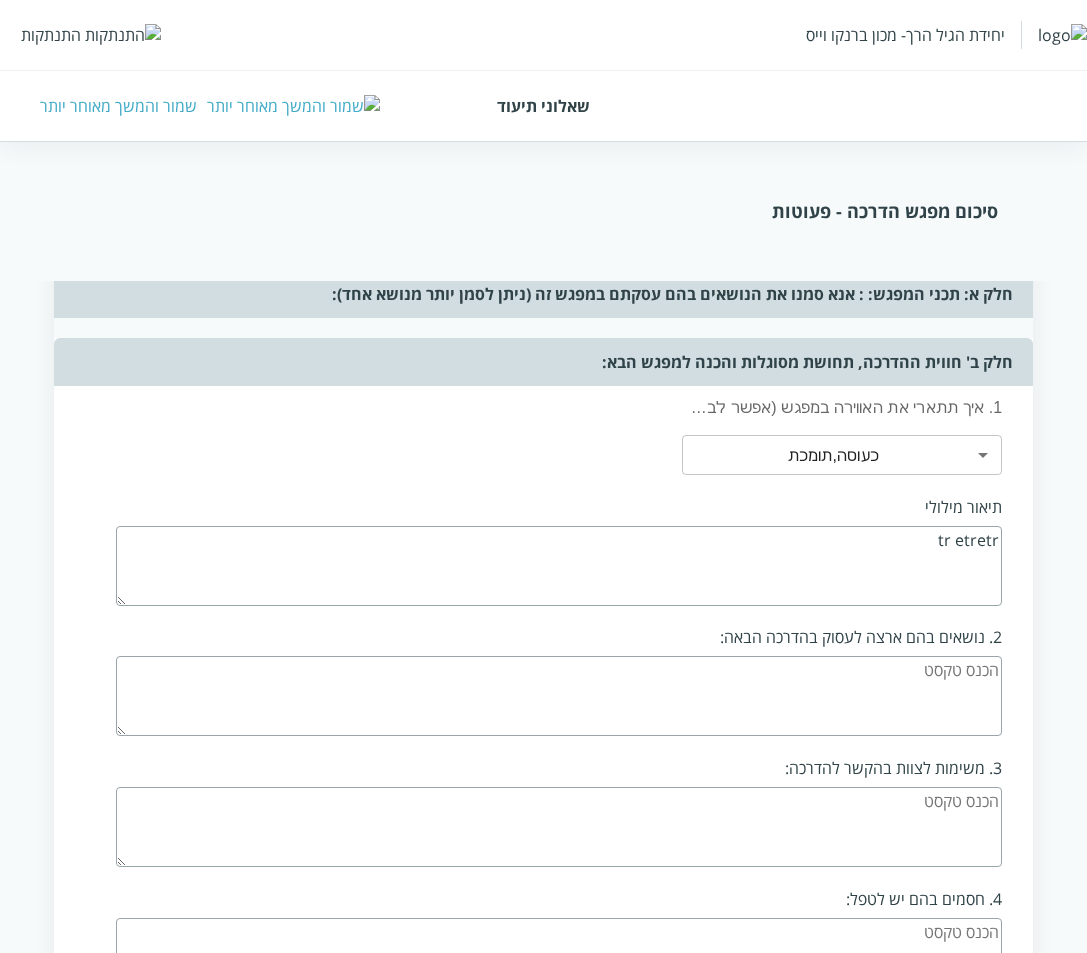 type on "tr etretr" 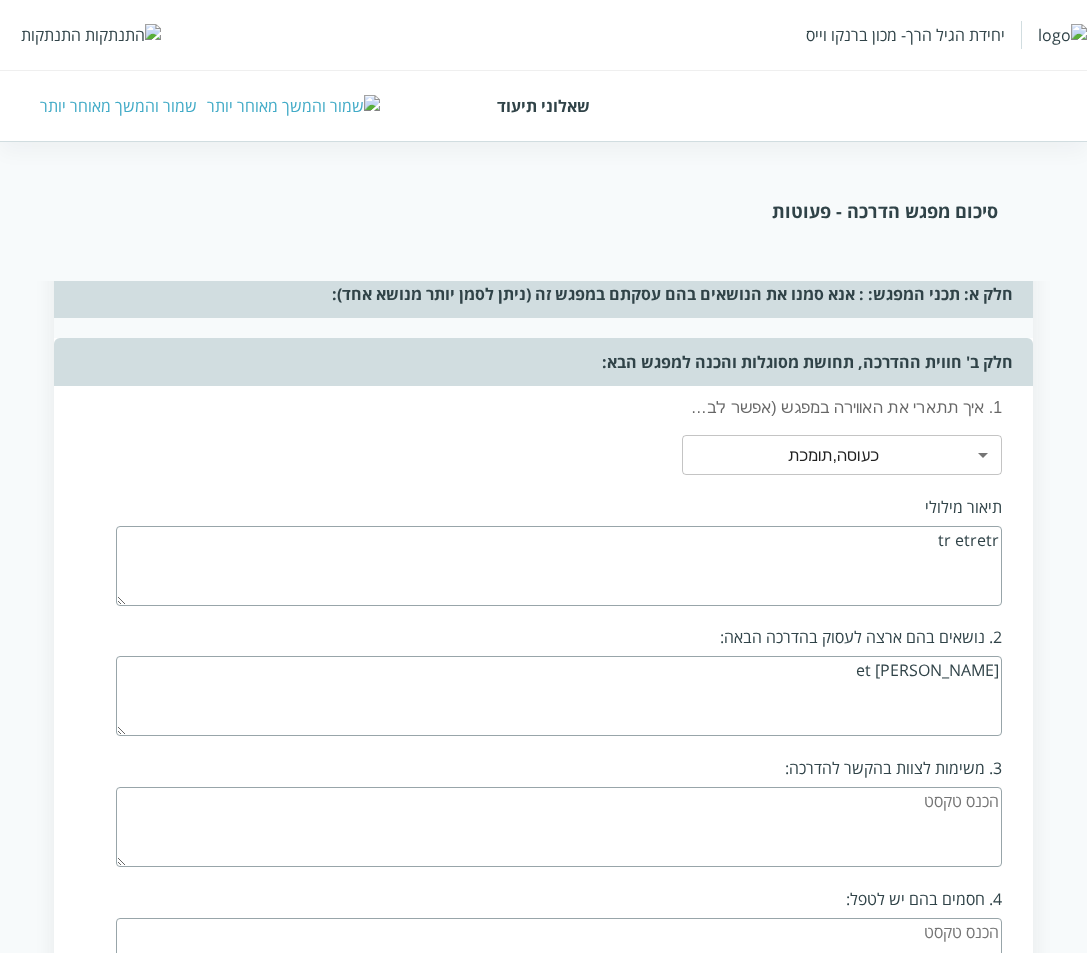 type on "et [PERSON_NAME]" 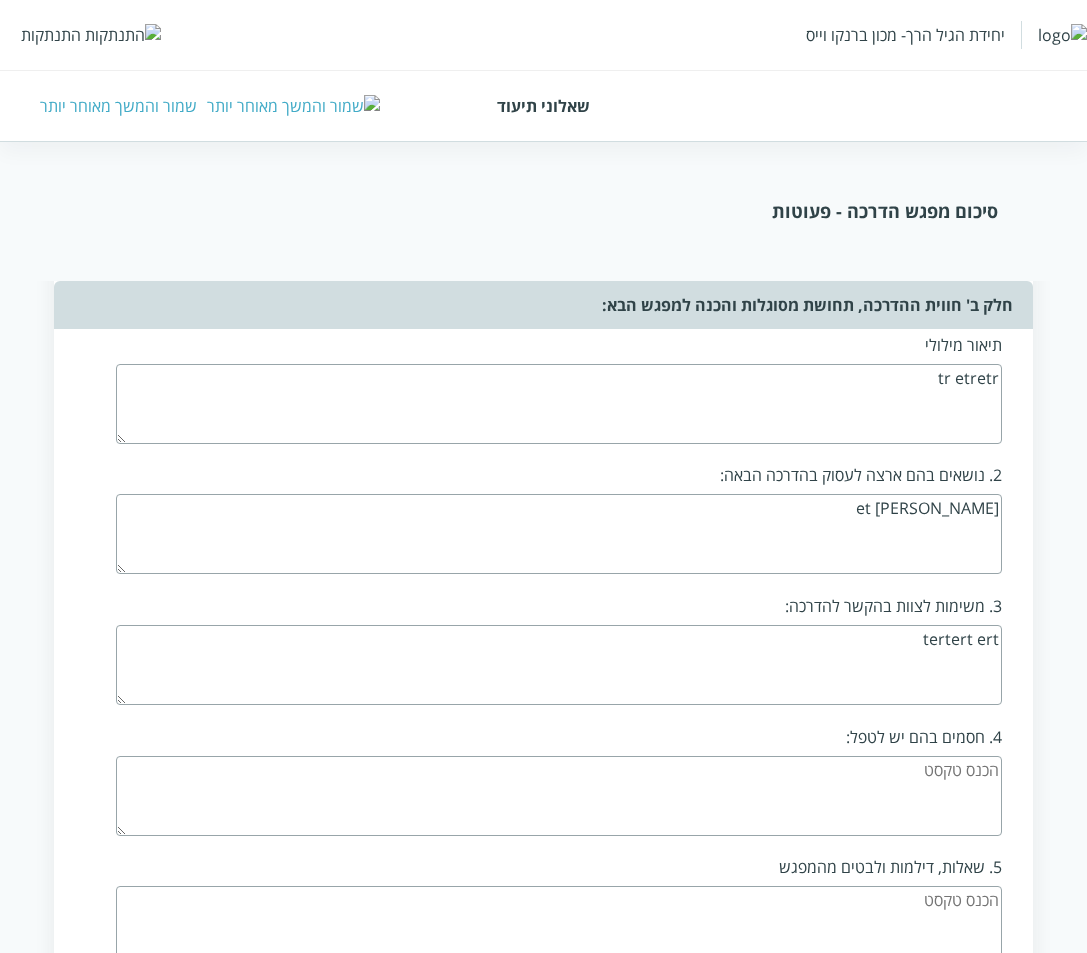 scroll, scrollTop: 2400, scrollLeft: 0, axis: vertical 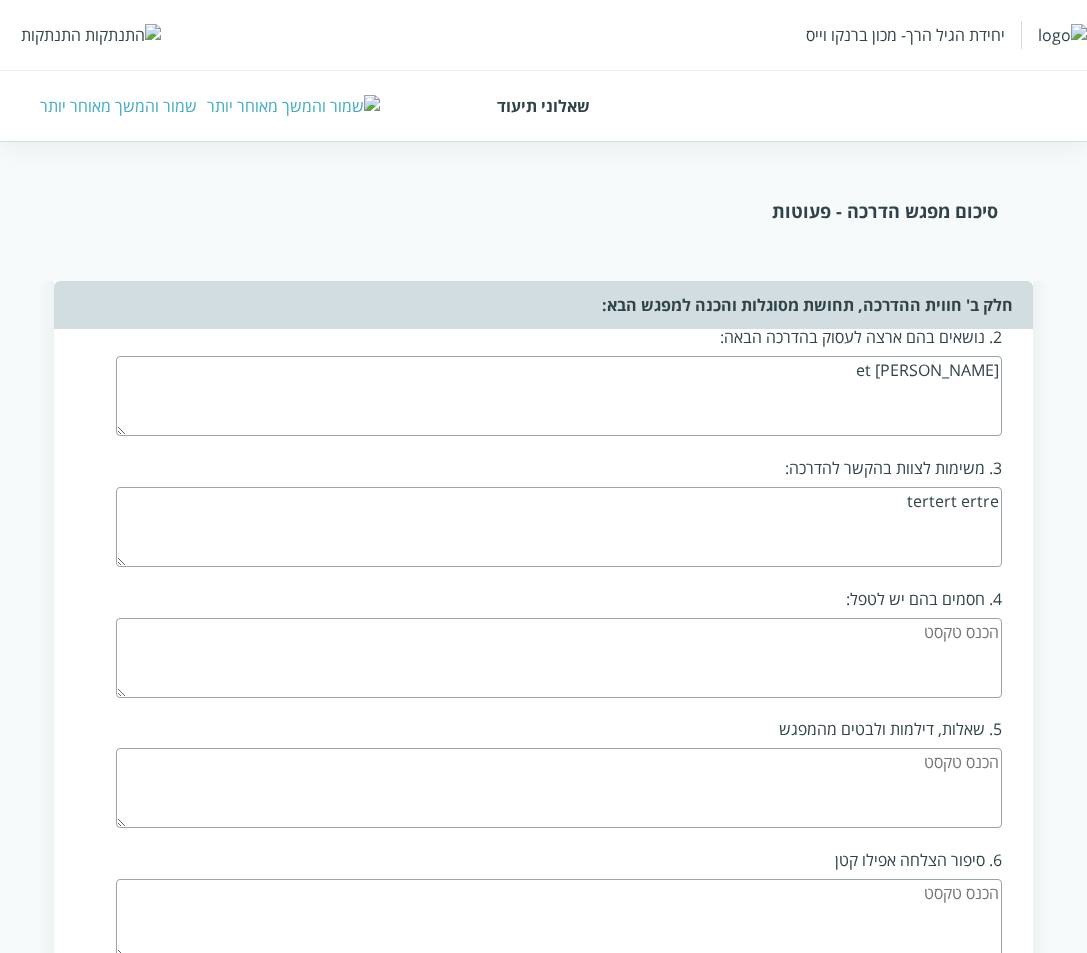 type on "tertert ertre" 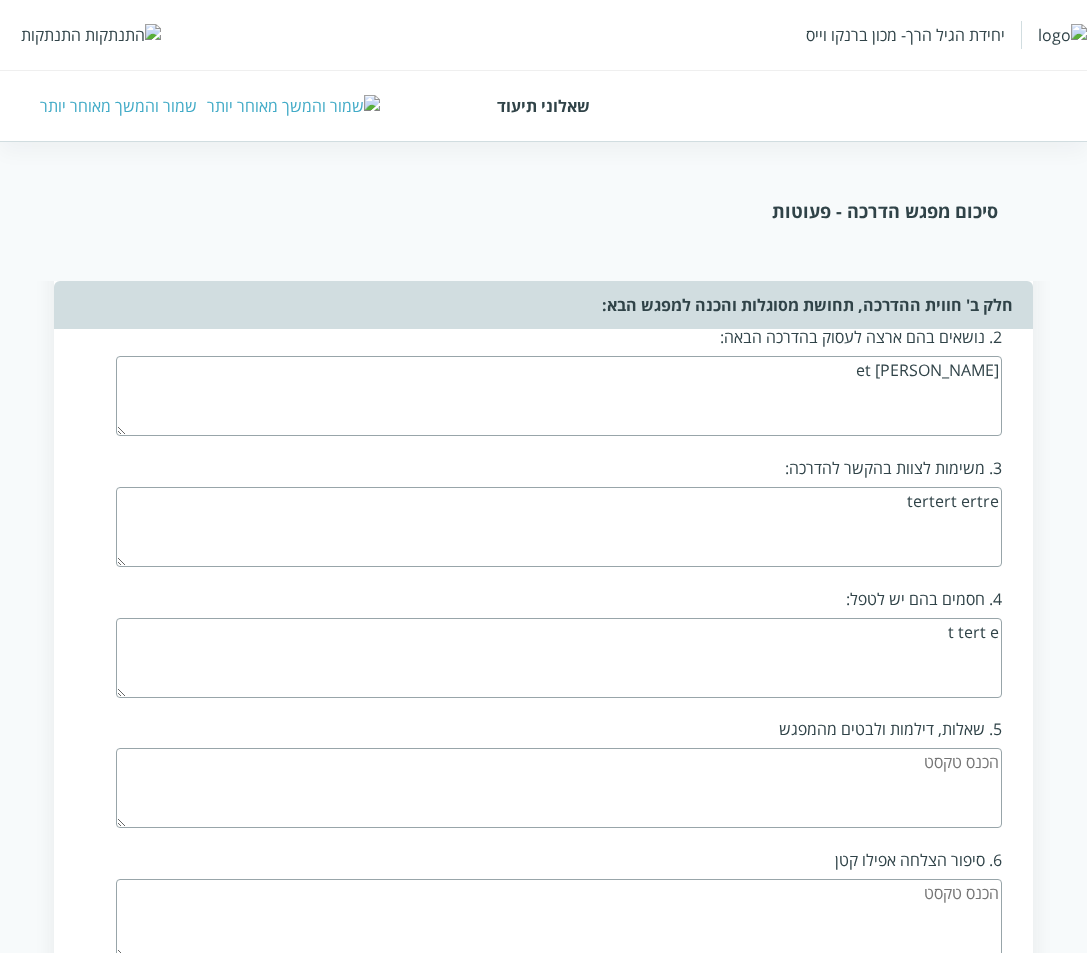 type on "t tert e" 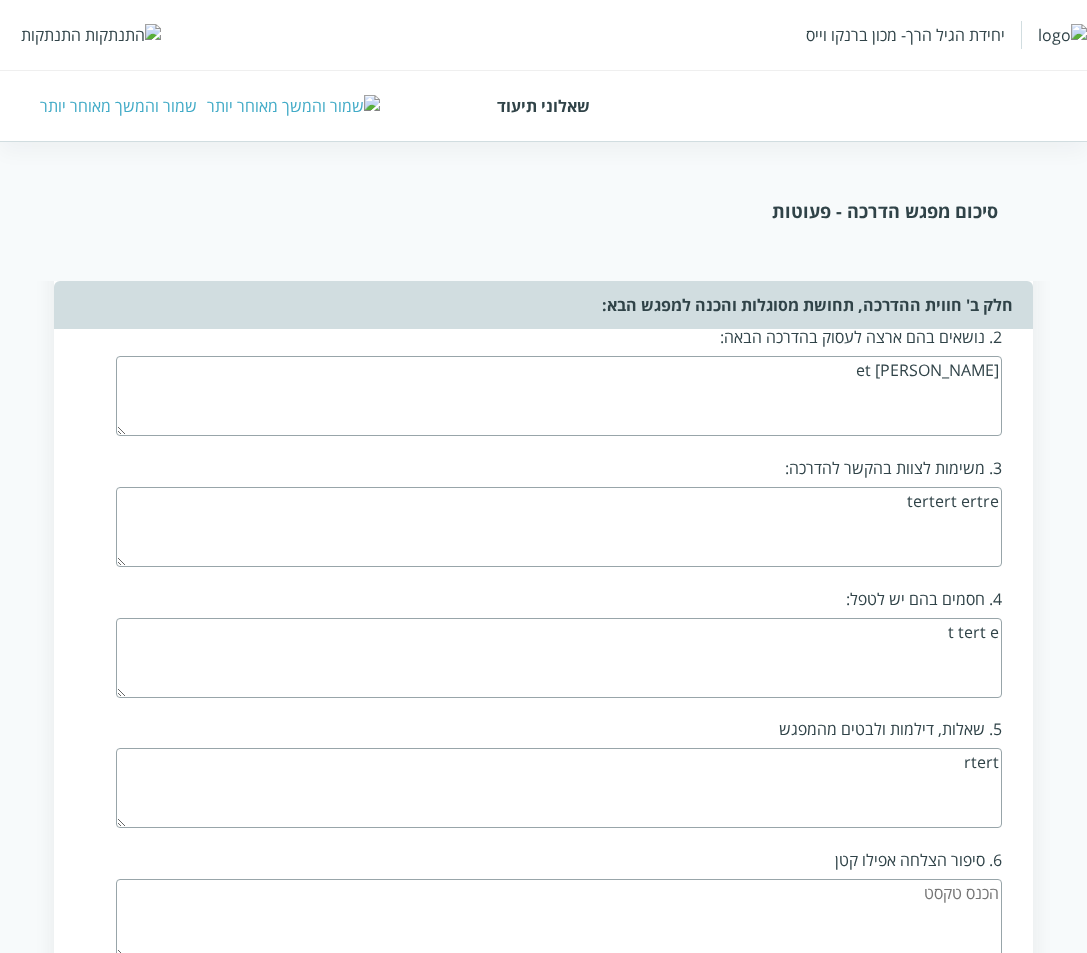 type on "rtert" 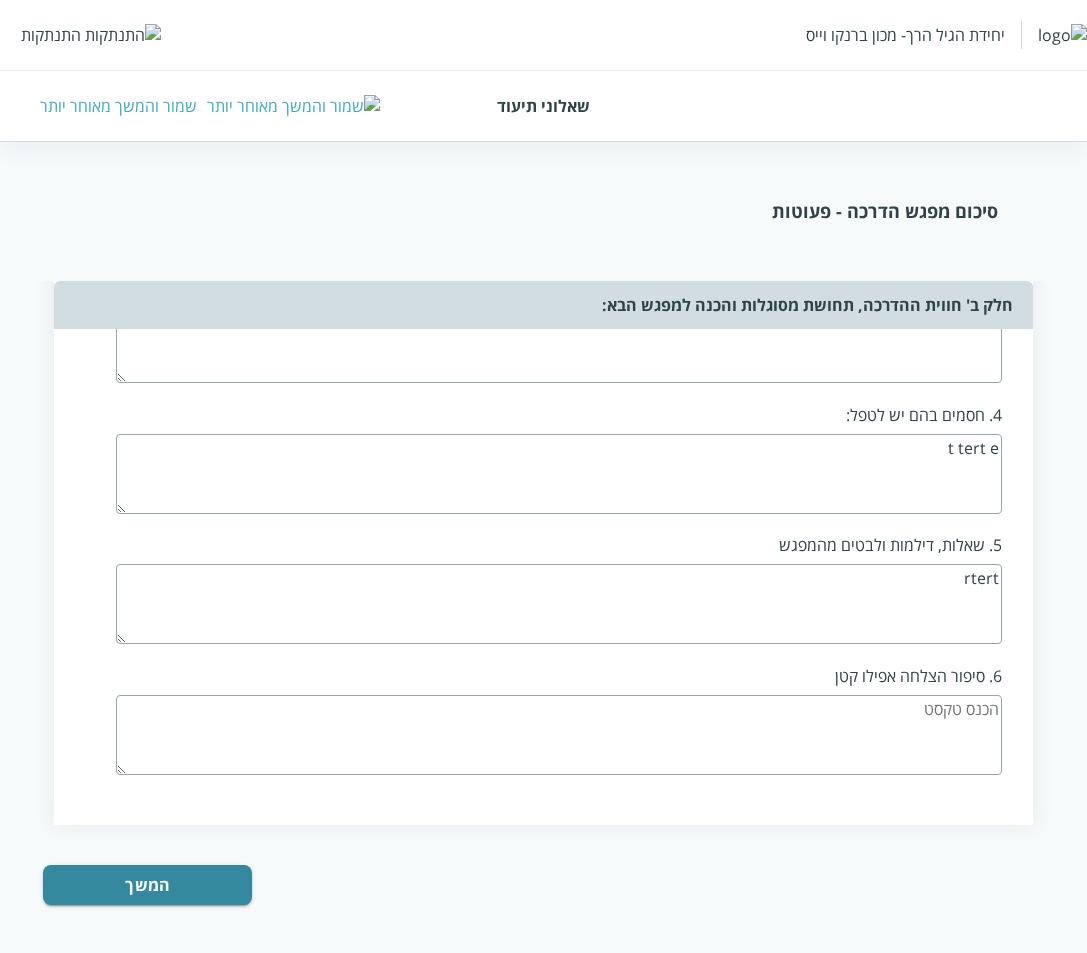 scroll, scrollTop: 2588, scrollLeft: 0, axis: vertical 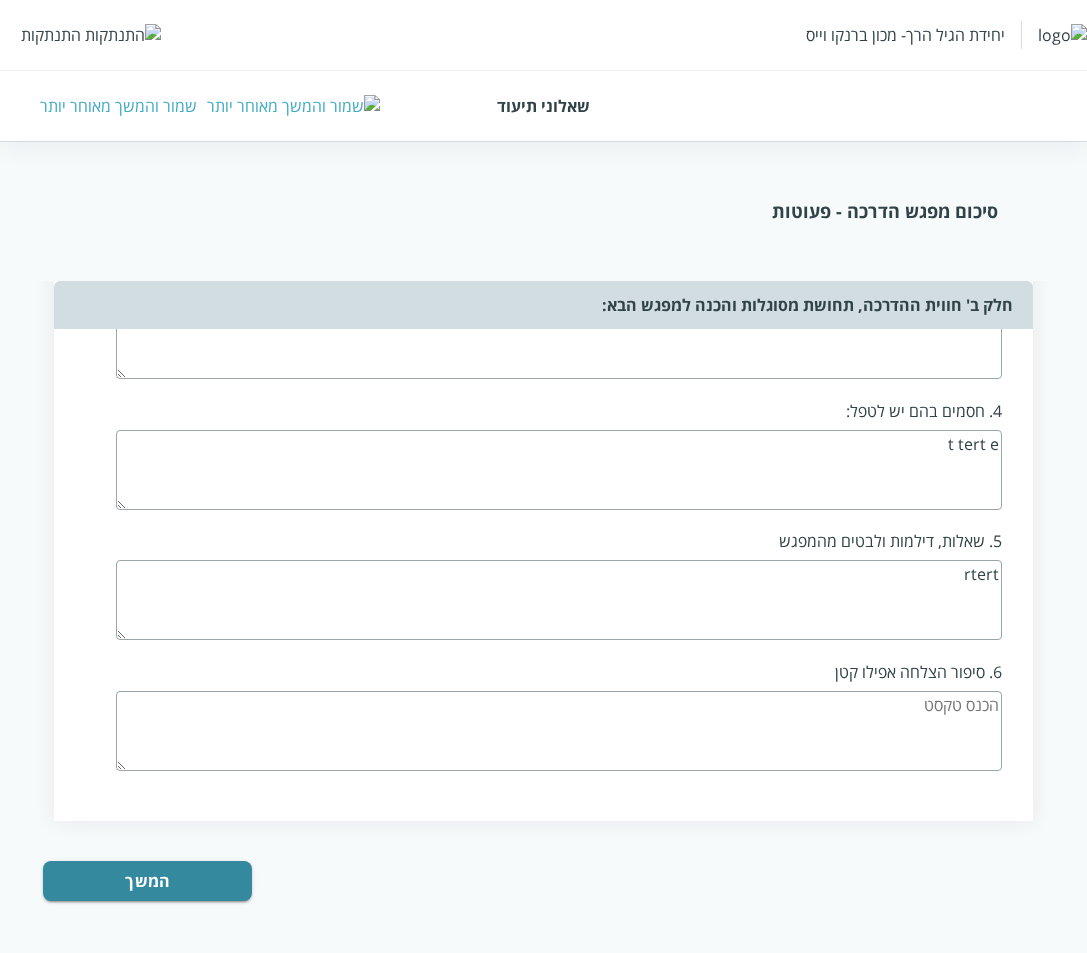 drag, startPoint x: 839, startPoint y: 735, endPoint x: 596, endPoint y: 692, distance: 246.7752 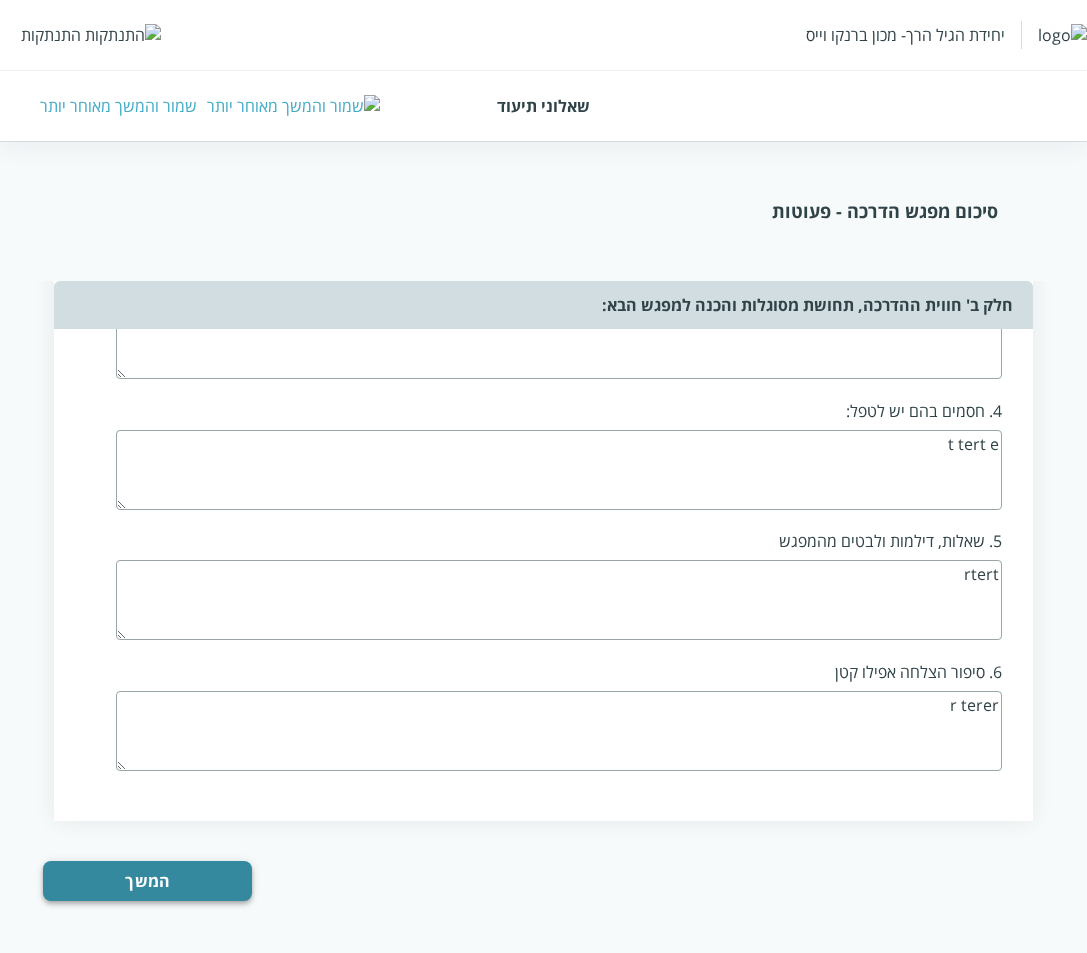 type on "r terer" 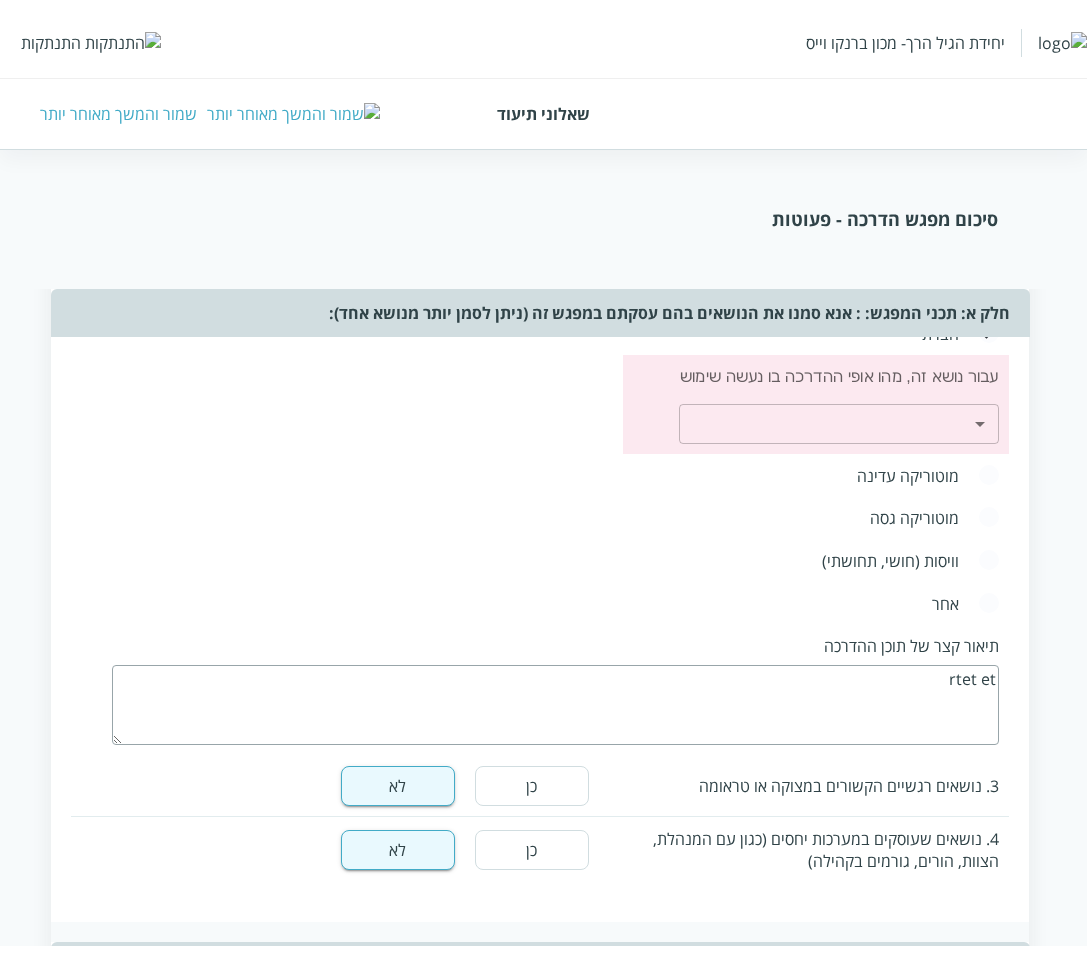 scroll, scrollTop: 1432, scrollLeft: 0, axis: vertical 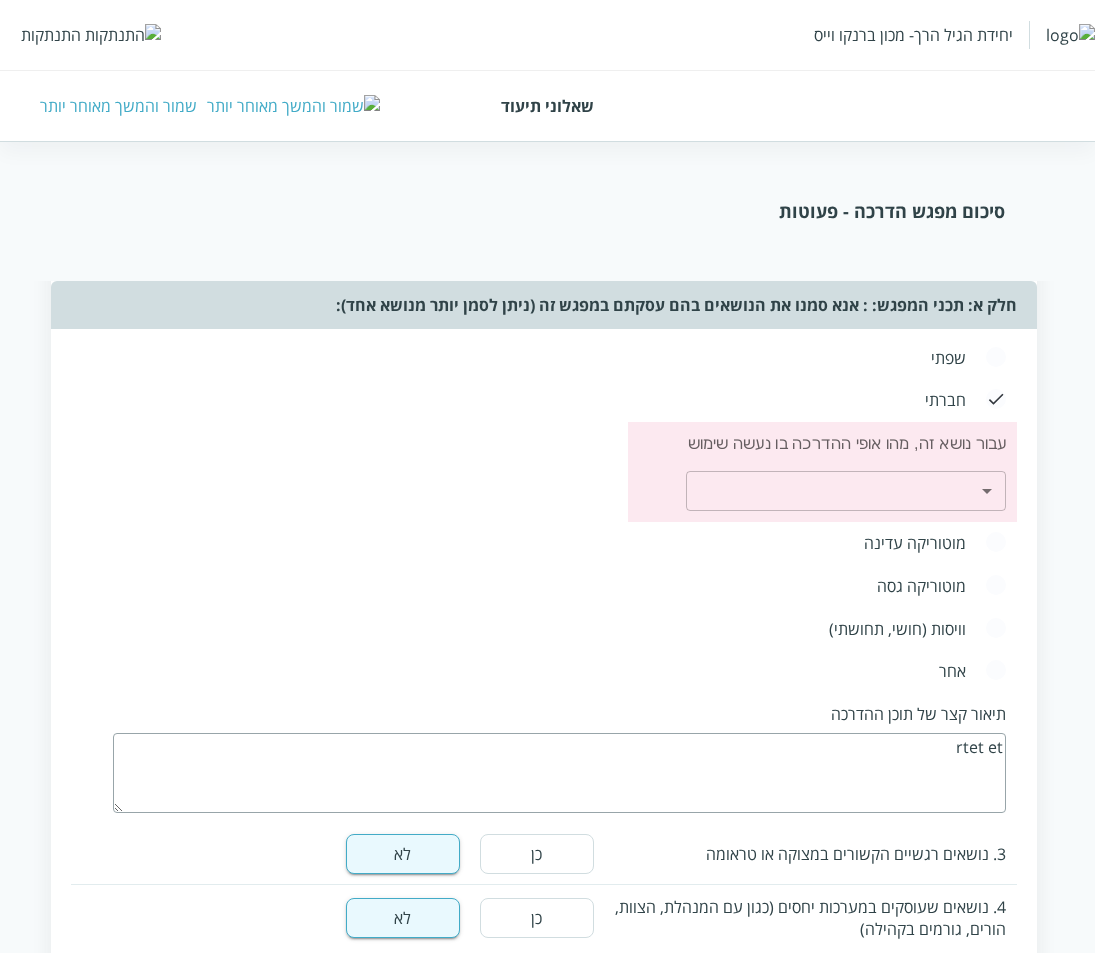 click on "יחידת הגיל הרך- מכון ברנקו וייס התנתקות   שאלוני תיעוד שמור והמשך מאוחר יותר סיכום מפגש הדרכה - פעוטות שאלון זה נועד לעזור לך לסכם את ההדרכה שבוצעה. מילוי השאלון אורך דקות בודדות ויעזור לך לתעד את העשייה במעון. לשאלון שני חלקים: החלק הראשון אוסף את תכני ואת אופני ההדרכה במפגש. החלק השני מסכם את חווית ההדרכה, חלק זה יותר פתוח והוא מהווה מעין מחברת בה ניתן לאסוף את חווית ההדרכה, ולזכור את העיקר לקראת המפגש הבא. ציין/י את אנשי הצוות איתם נעשתה ההדרכה  hgf gfh dhfh fg   חלק א: תכני המפגש: : אנא סמנו את הנושאים בהם עסקתם במפגש זה (ניתן לסמן יותר מנושא אחד): כן   לא   ​ ​ ​ ​ ,  ,  ," at bounding box center [547, 448] 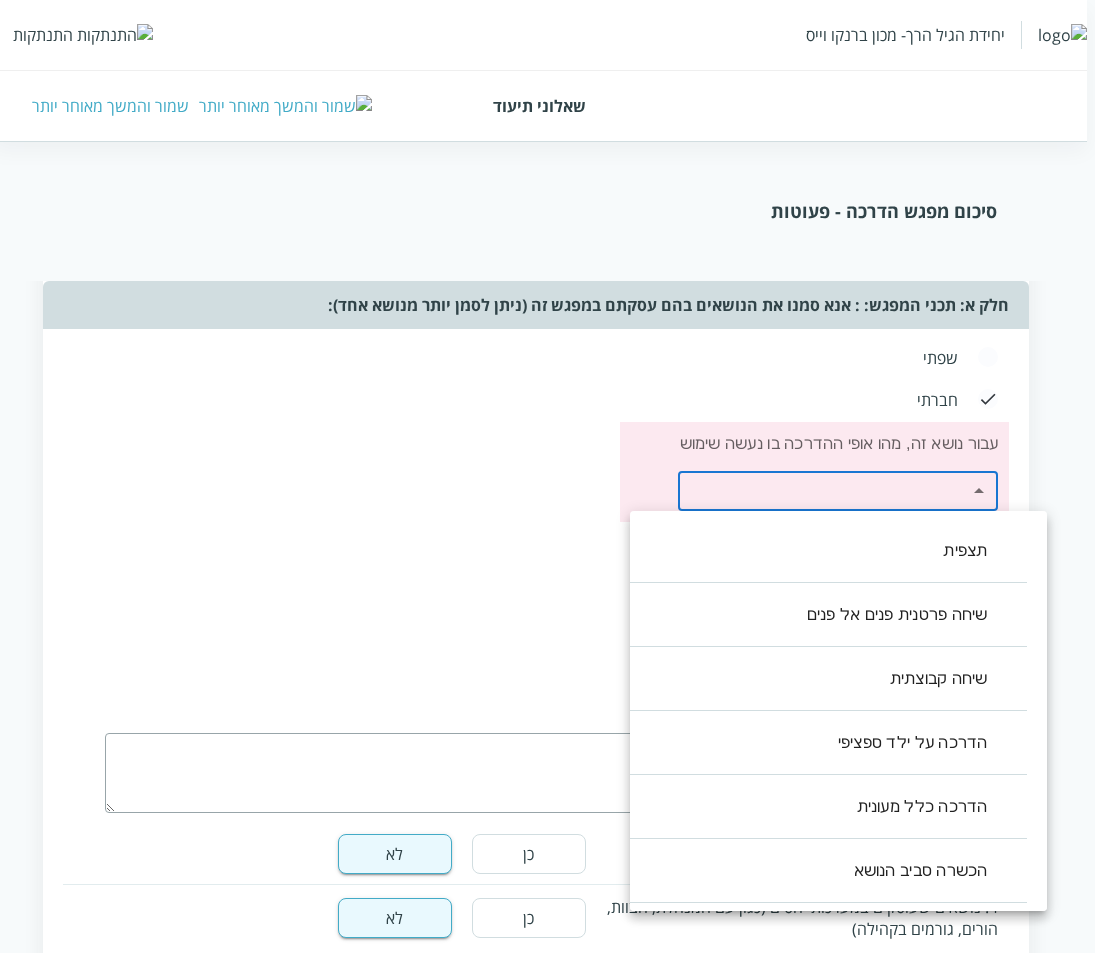 click on "שיחה פרטנית פנים אל פנים" at bounding box center (818, 615) 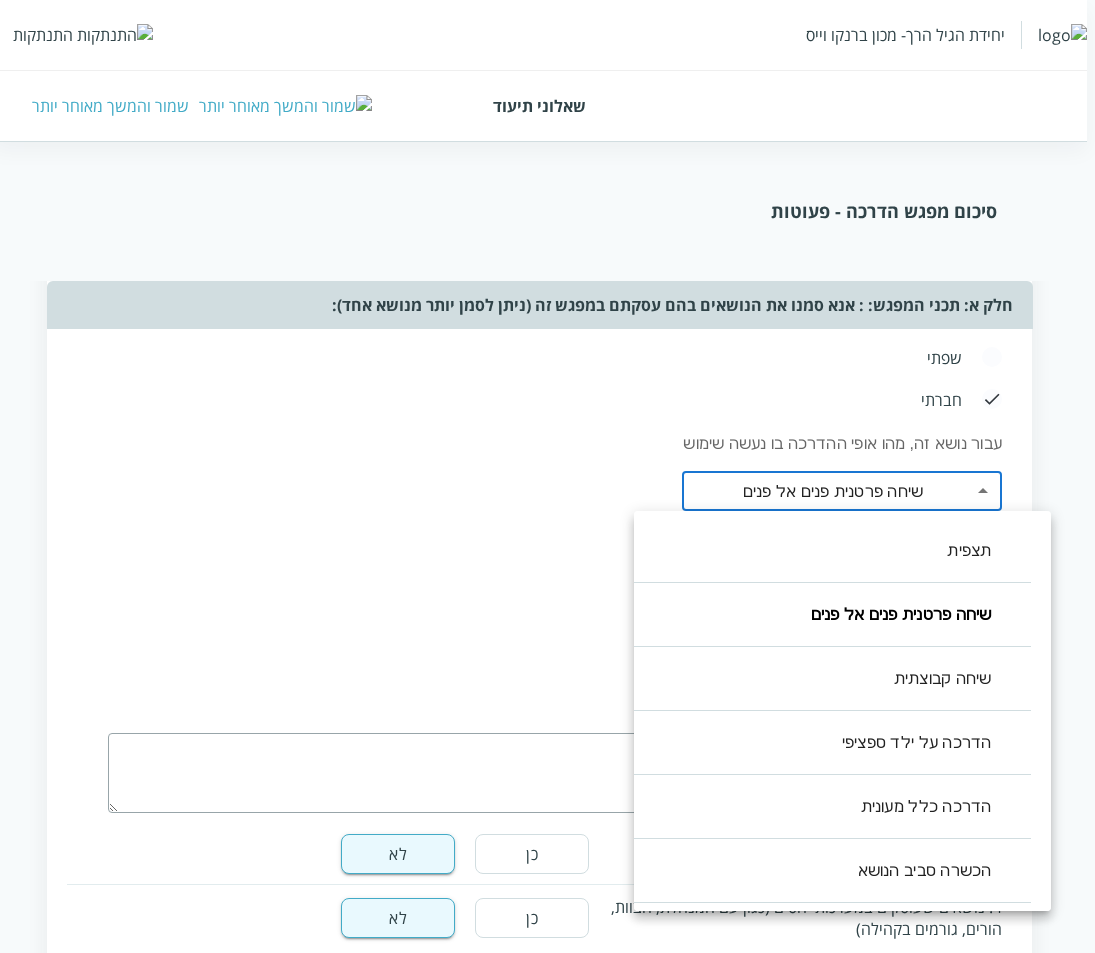 click at bounding box center (547, 476) 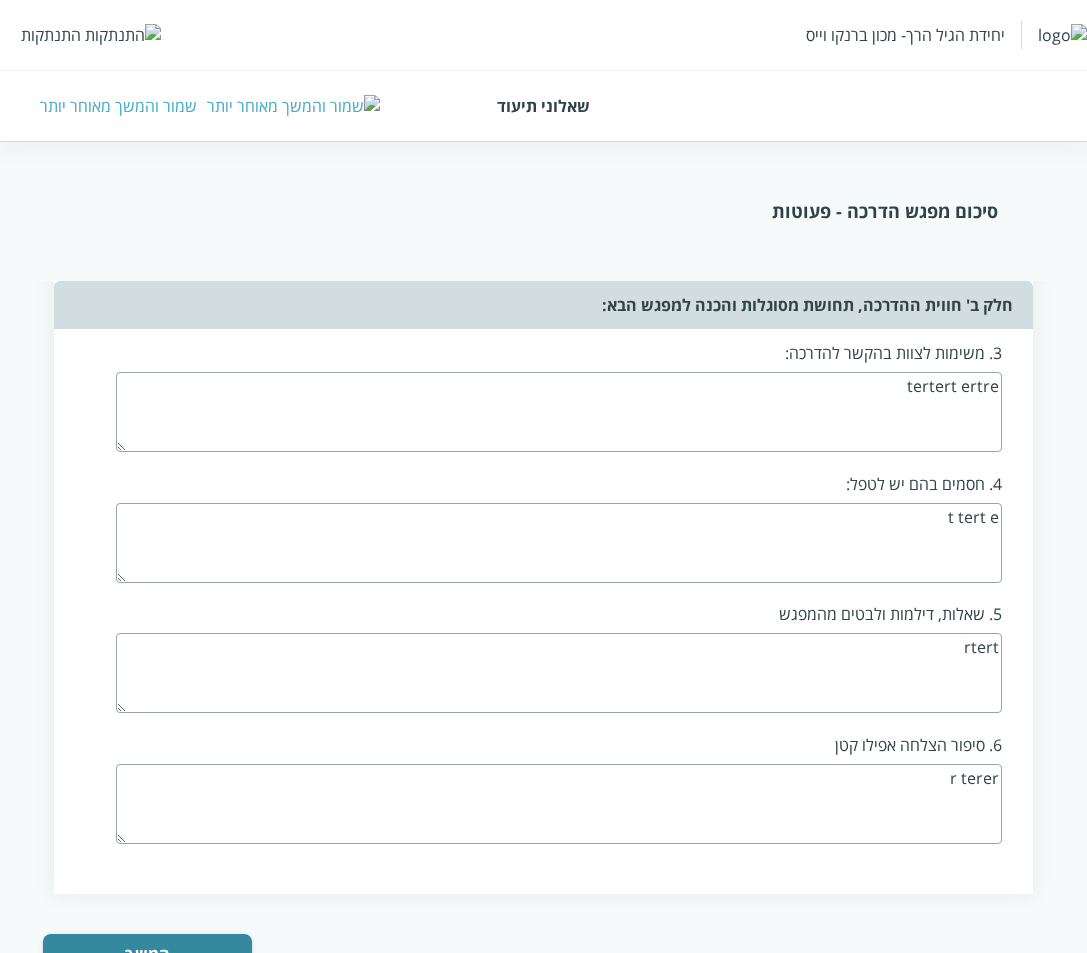 scroll, scrollTop: 2588, scrollLeft: 0, axis: vertical 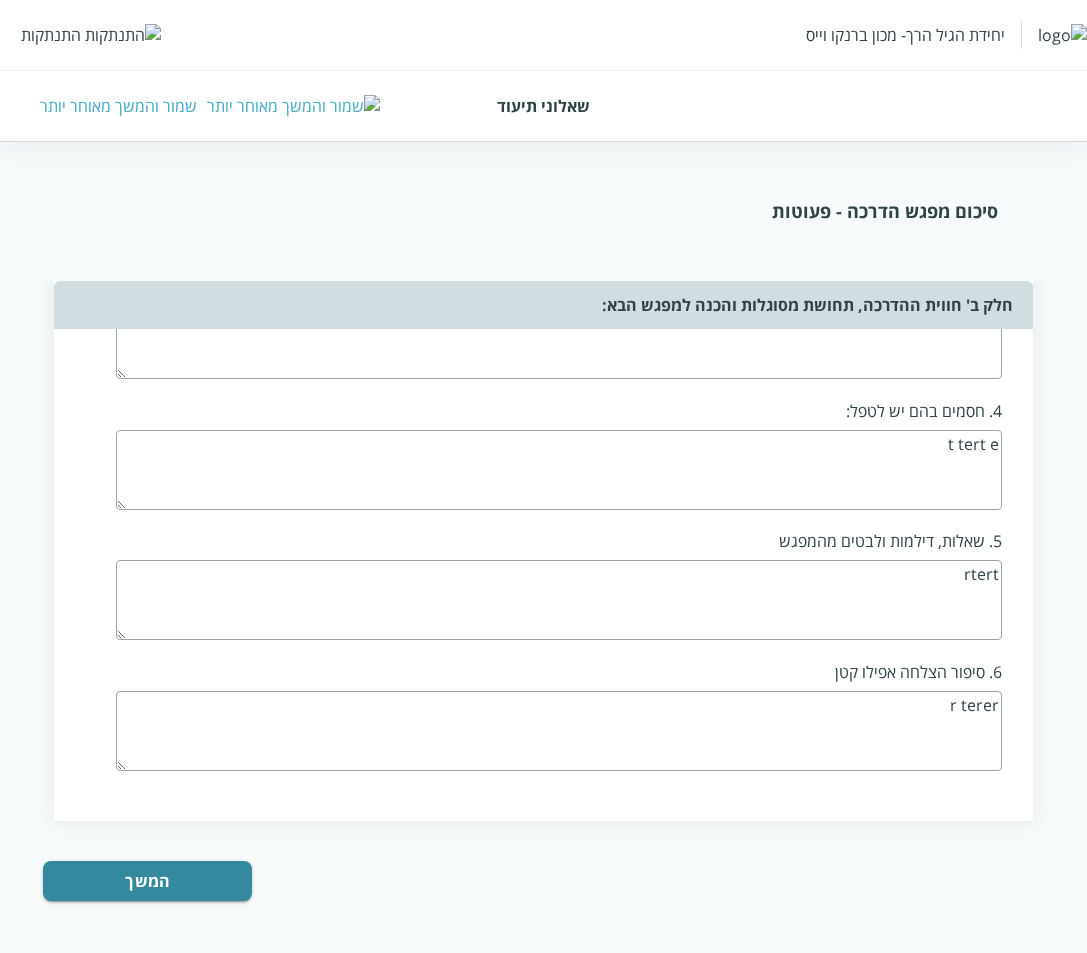 click on "המשך" at bounding box center (147, 881) 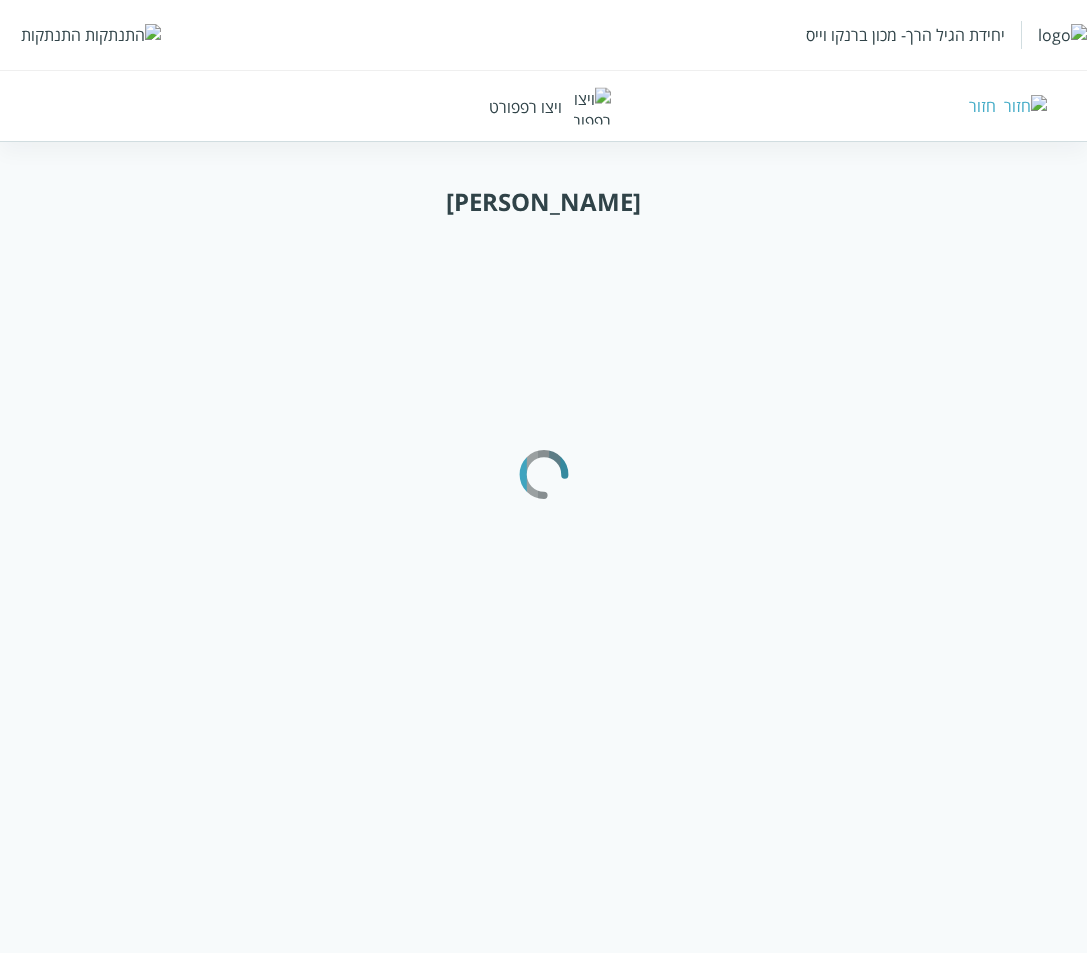scroll, scrollTop: 0, scrollLeft: 0, axis: both 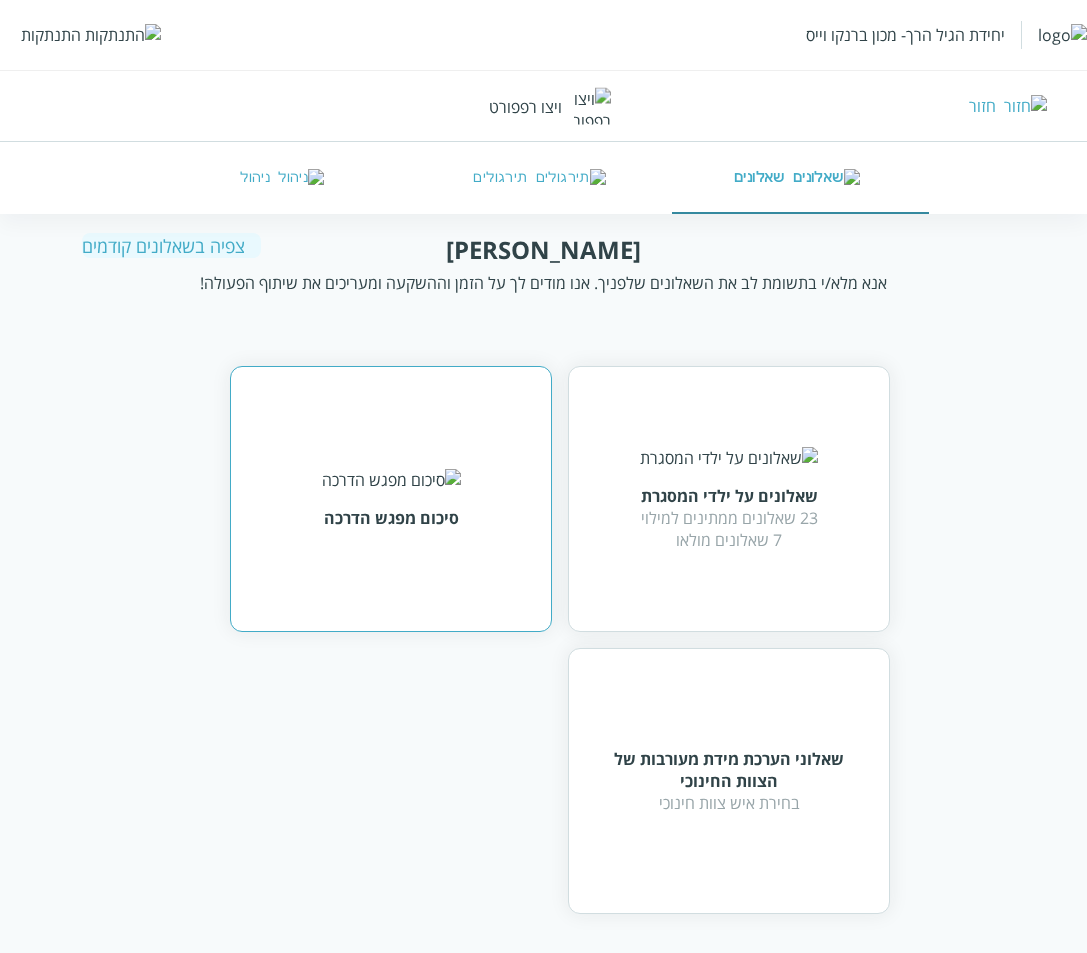 click on "סיכום מפגש הדרכה" at bounding box center [391, 499] 